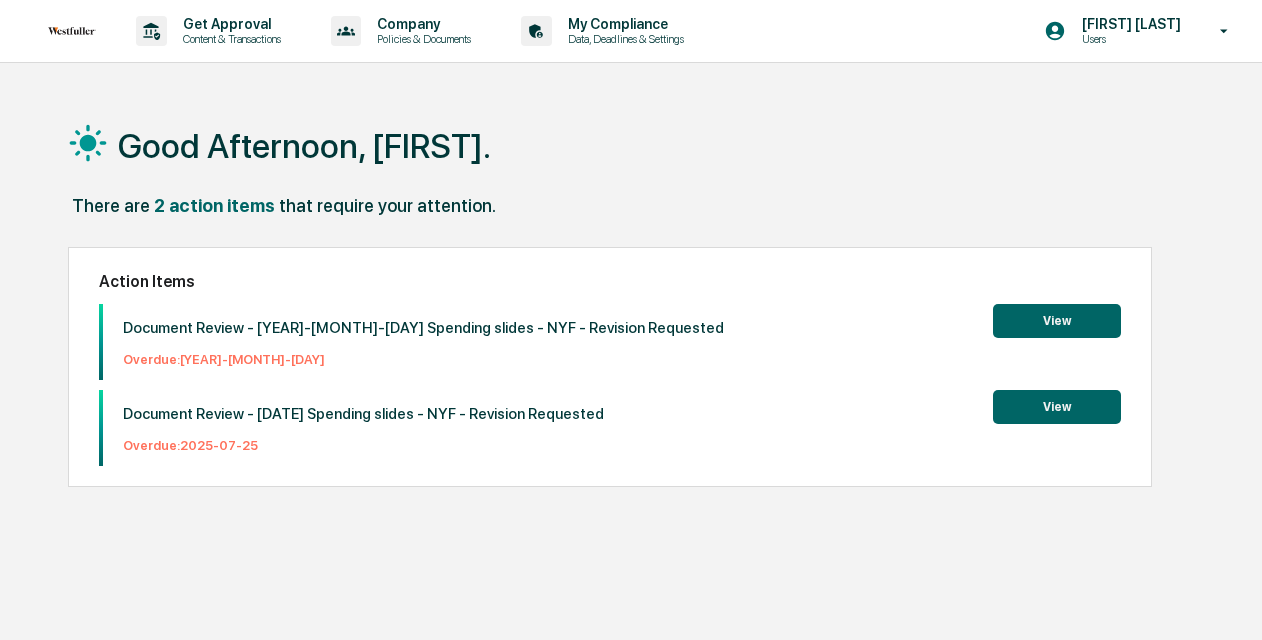 scroll, scrollTop: 0, scrollLeft: 0, axis: both 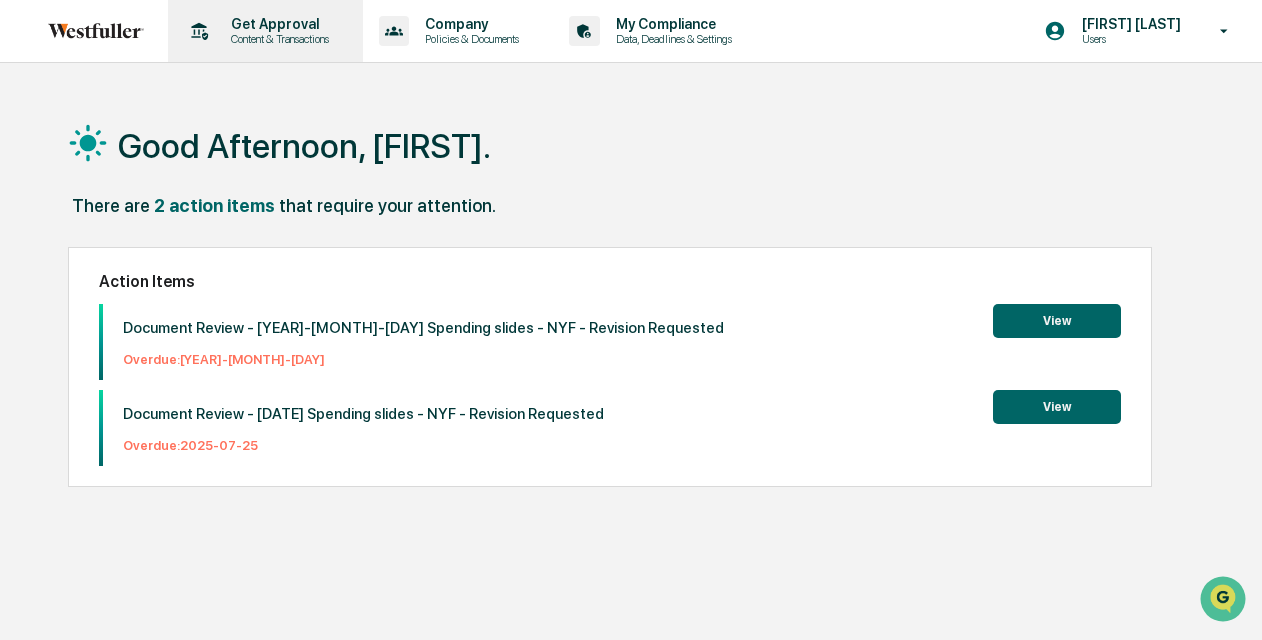 click on "Content & Transactions" at bounding box center (277, 39) 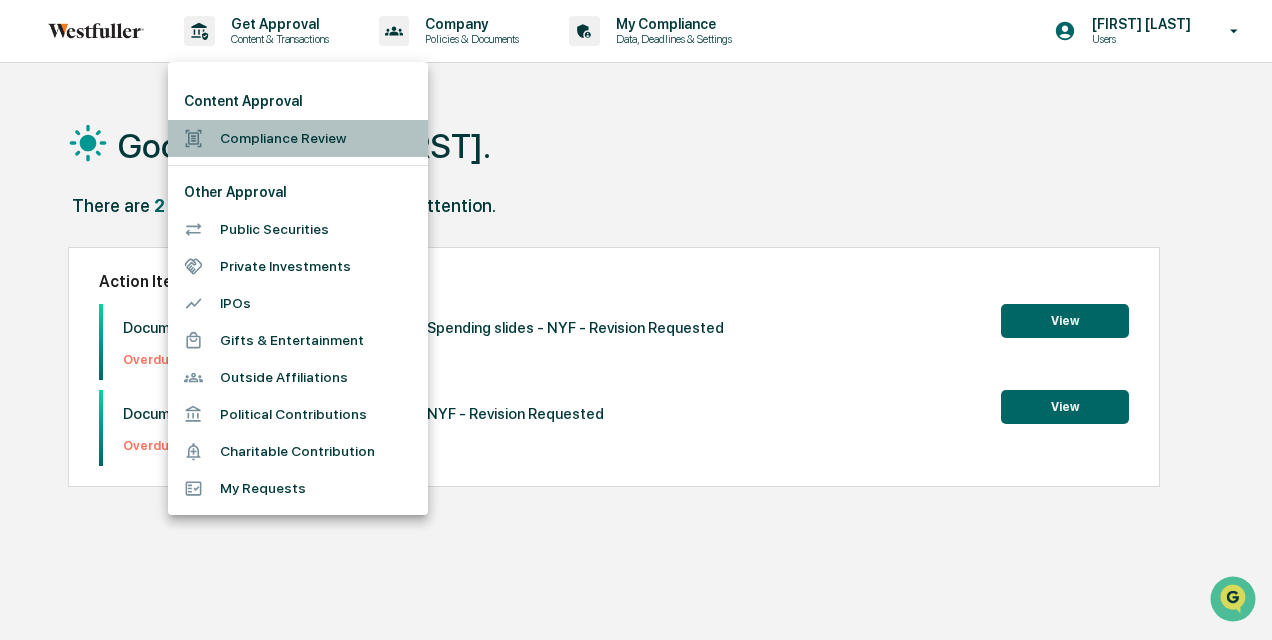 click on "Compliance Review" at bounding box center (298, 138) 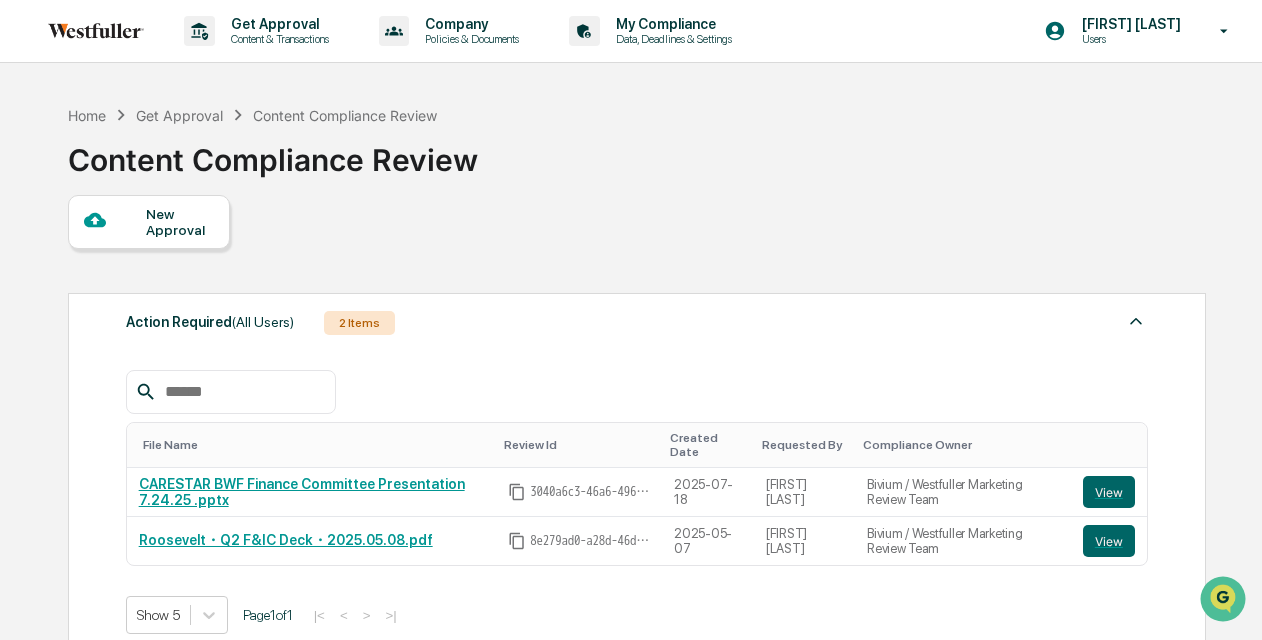 click on "New Approval" at bounding box center (179, 222) 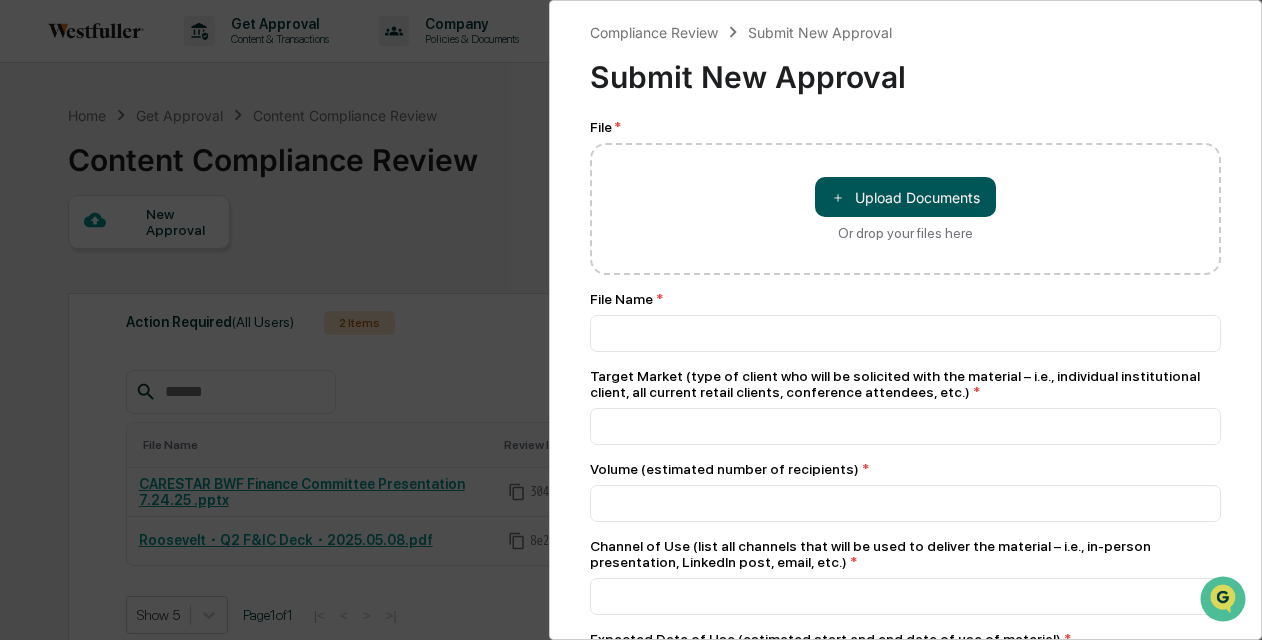 click on "＋ Upload Documents" at bounding box center (905, 197) 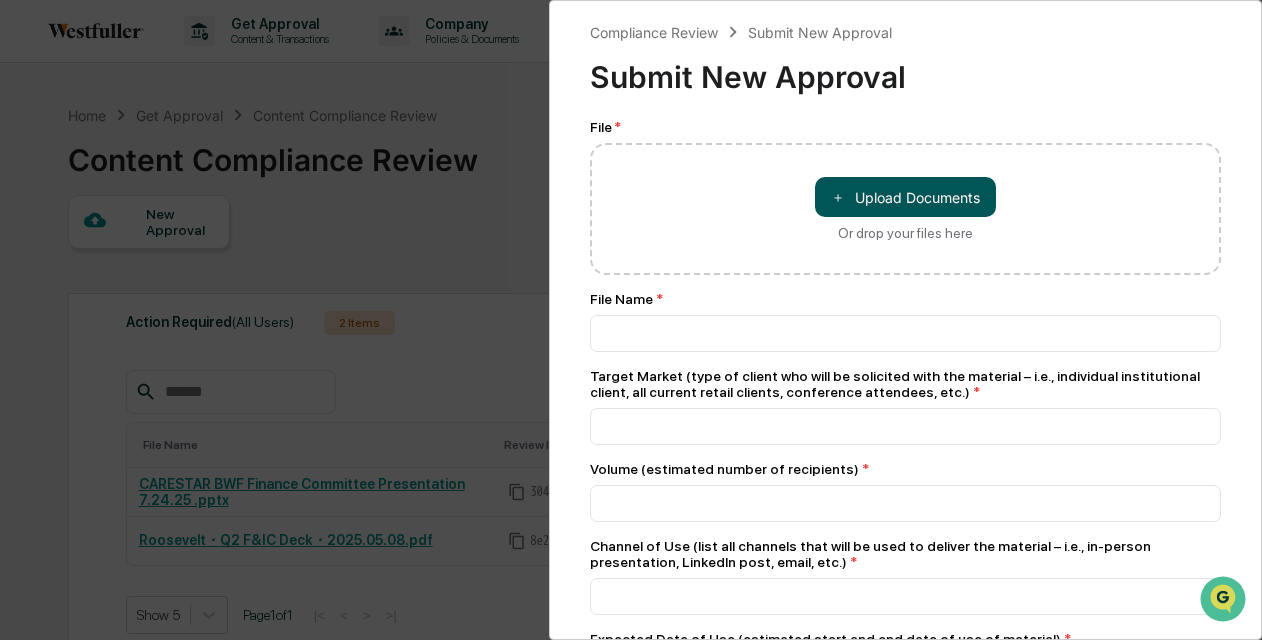 type on "**********" 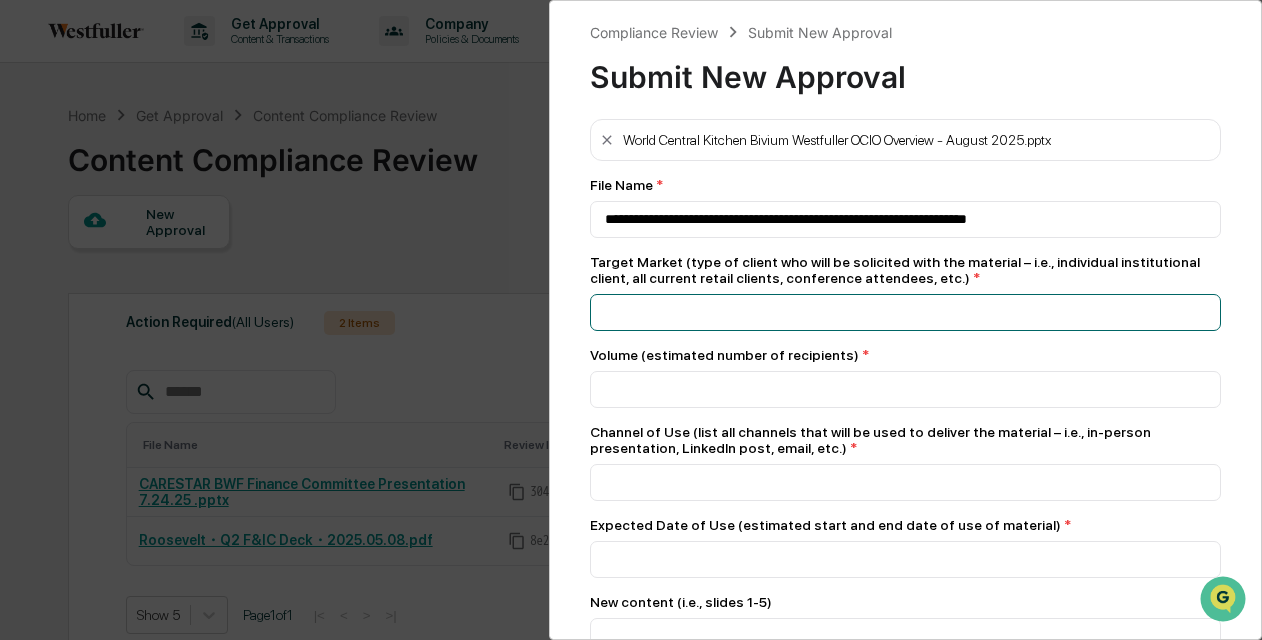 click at bounding box center [905, 219] 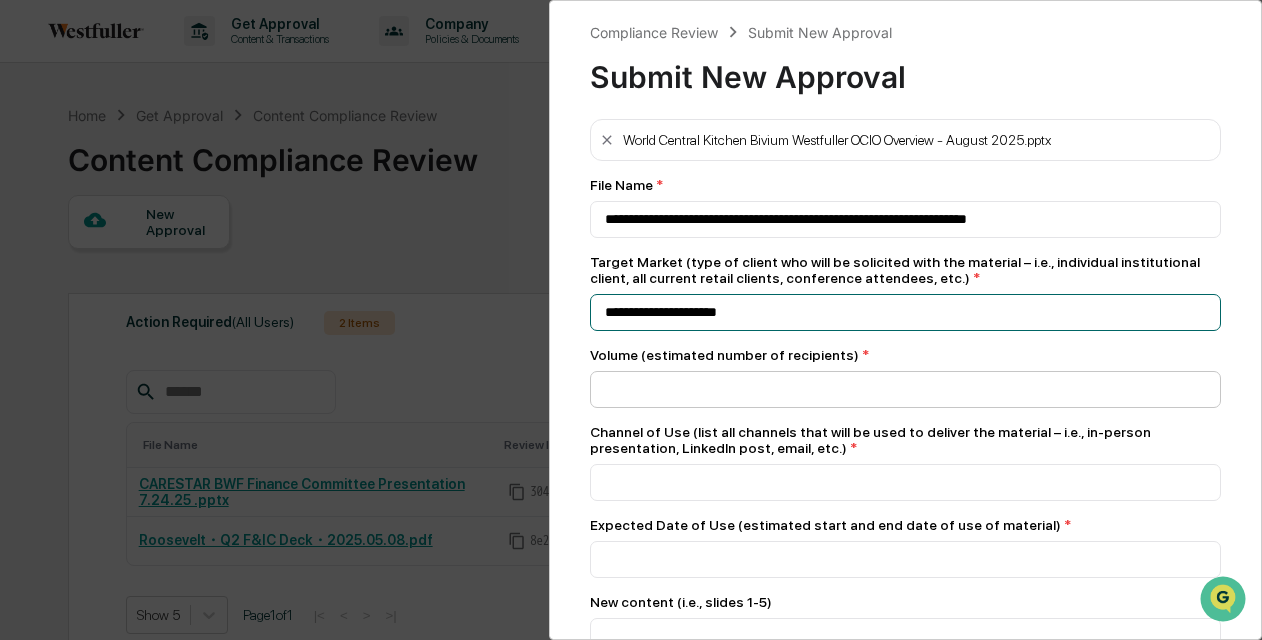 type on "**********" 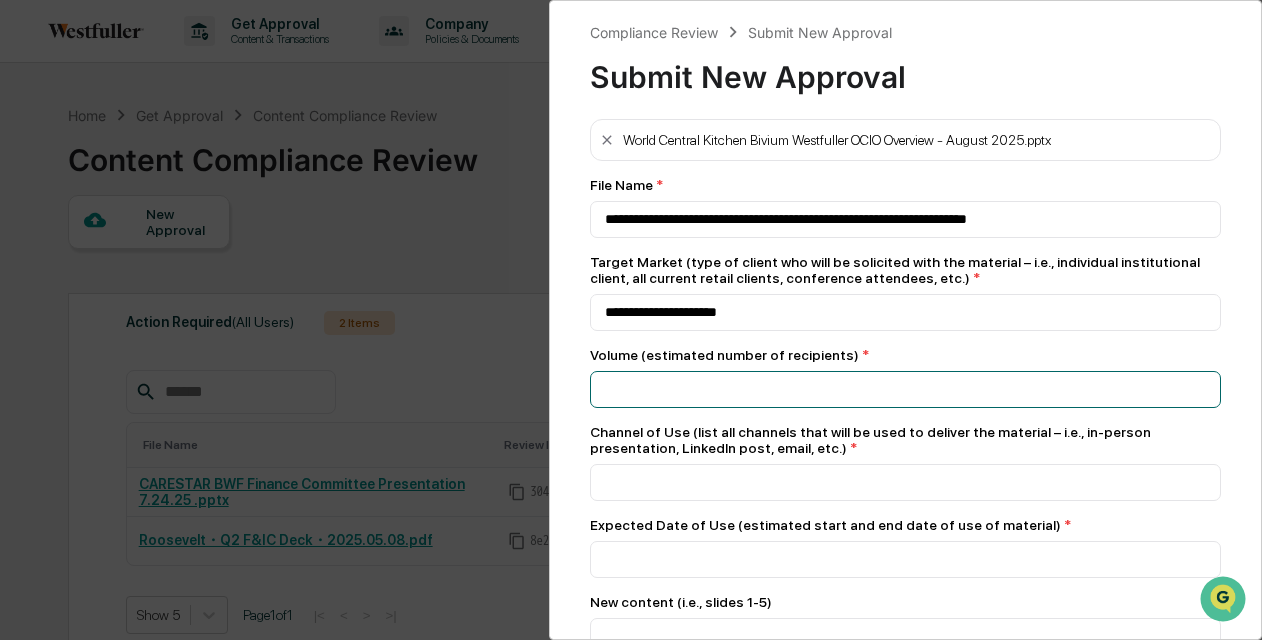 click at bounding box center [905, 389] 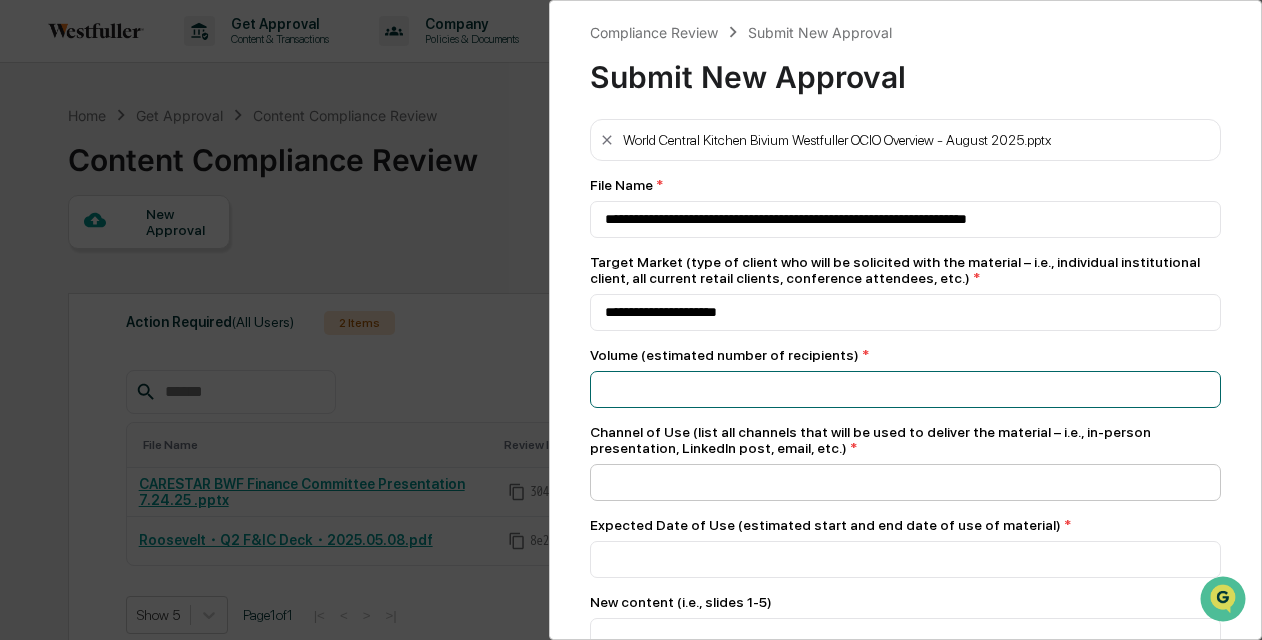 type on "**" 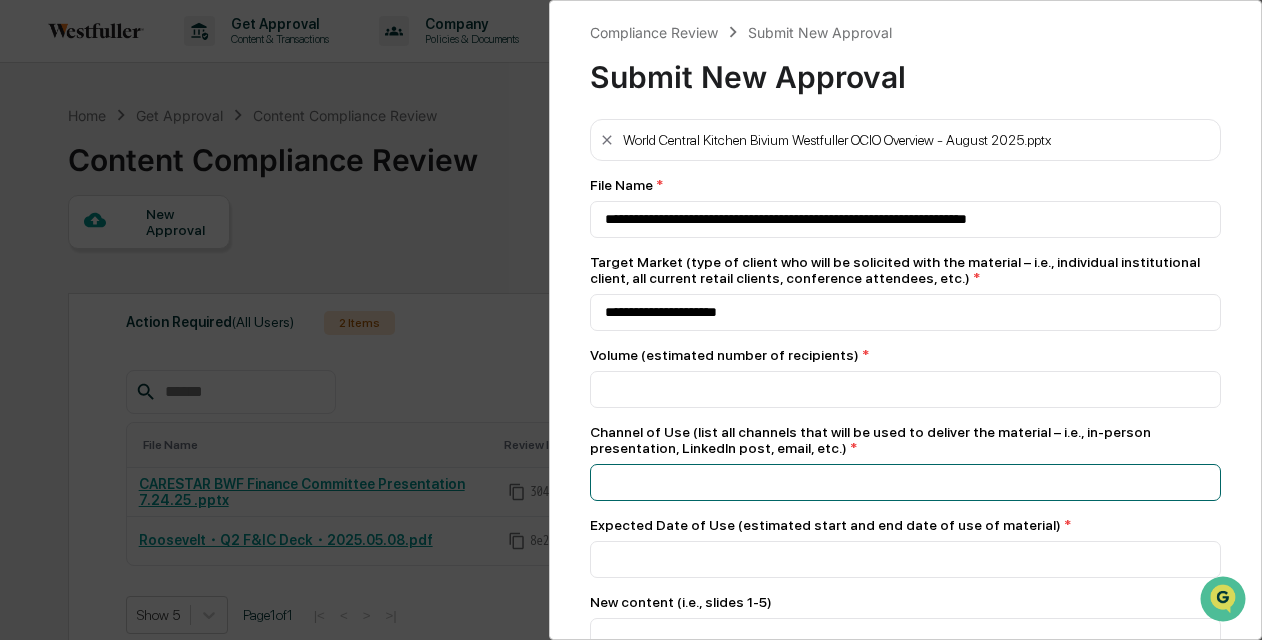 click at bounding box center (905, 219) 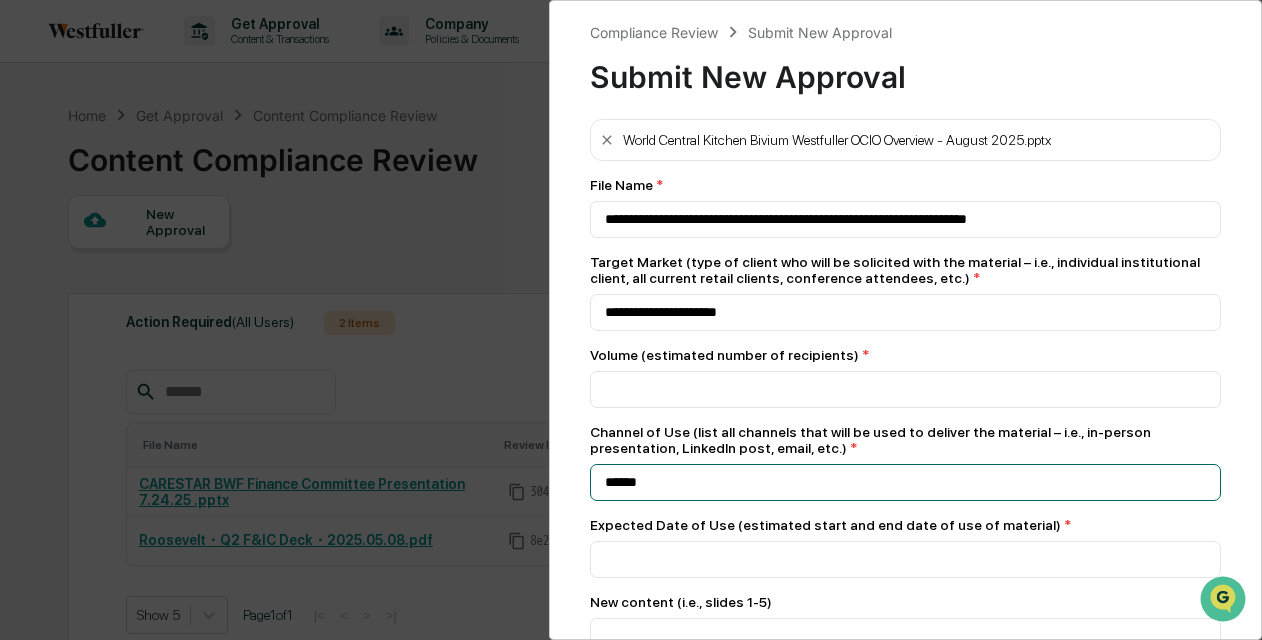 type on "*****" 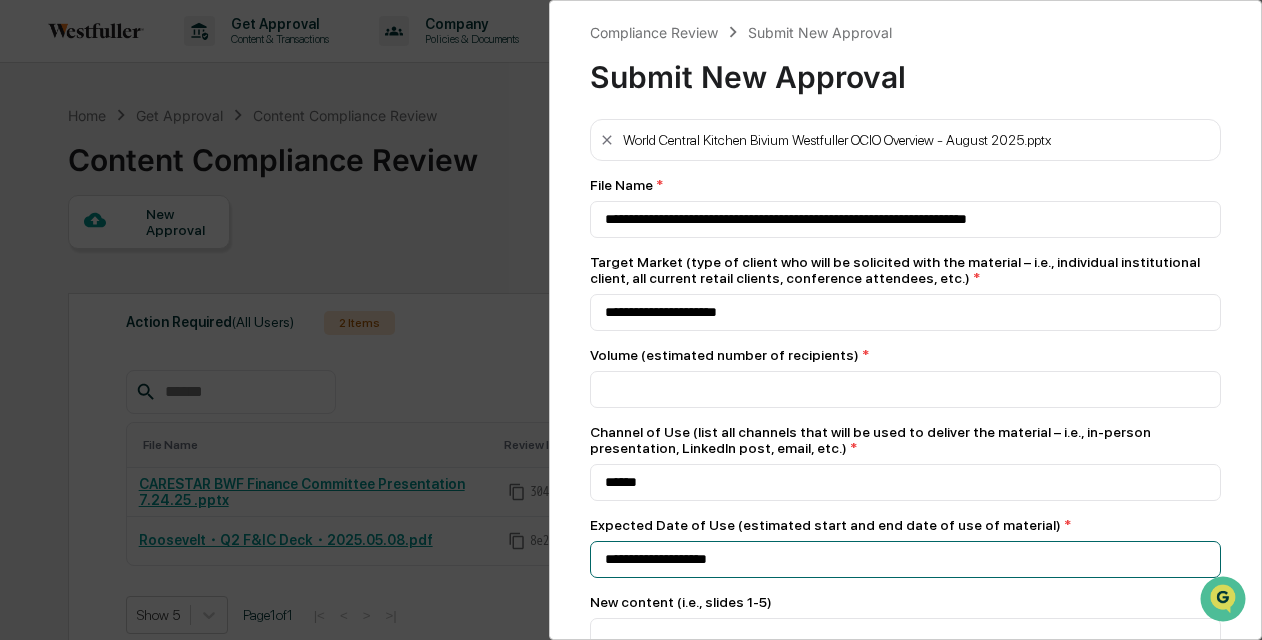 type on "**********" 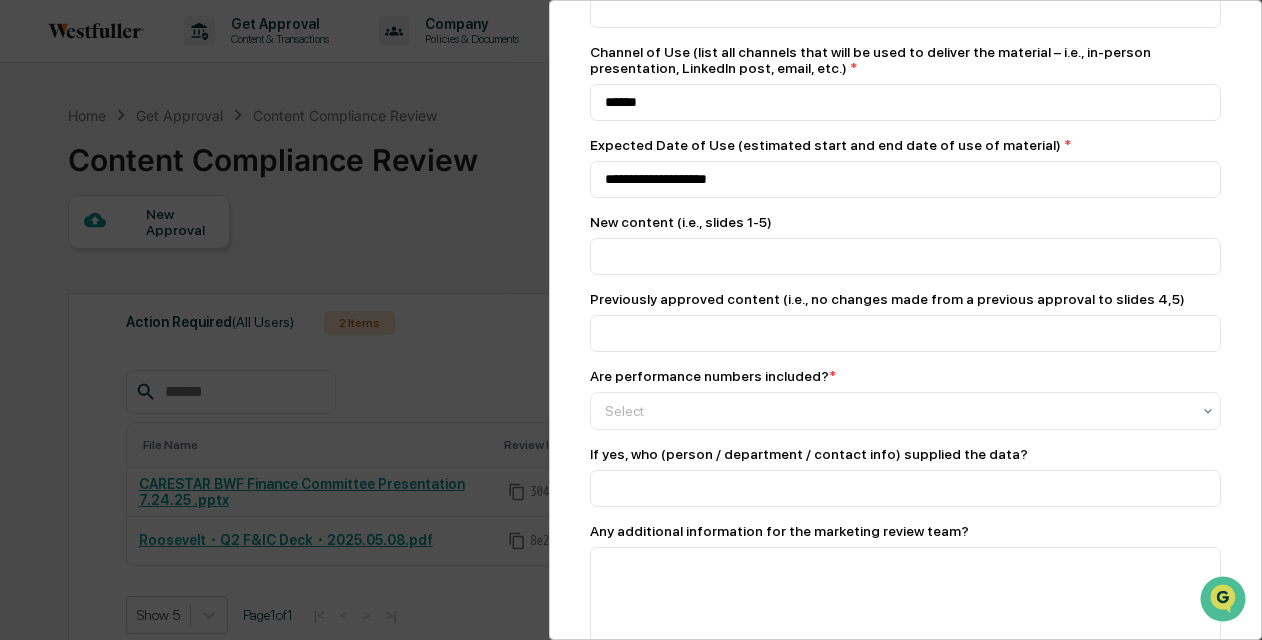 scroll, scrollTop: 378, scrollLeft: 0, axis: vertical 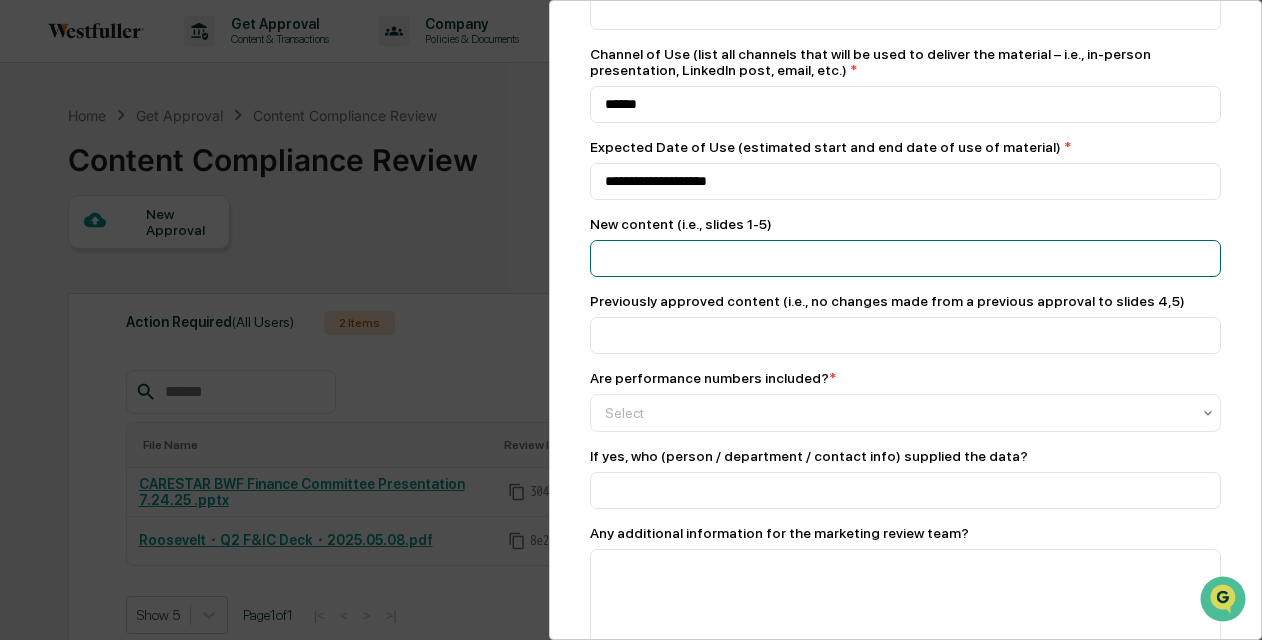 click at bounding box center (905, -159) 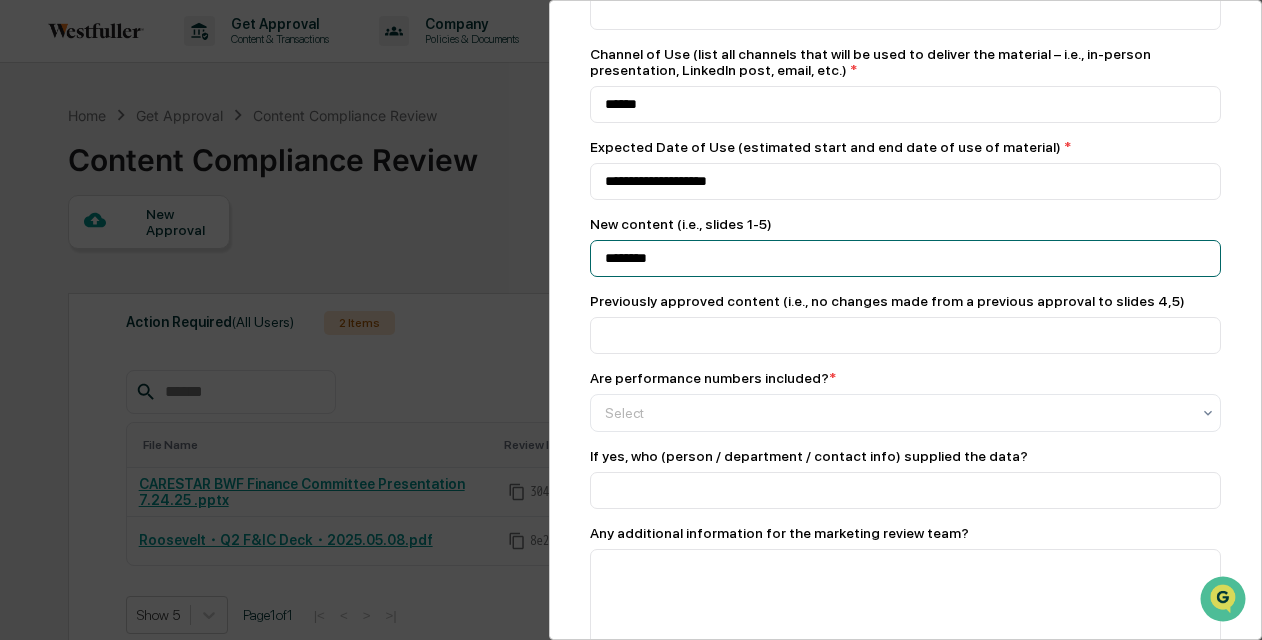 click on "*******" at bounding box center (905, -159) 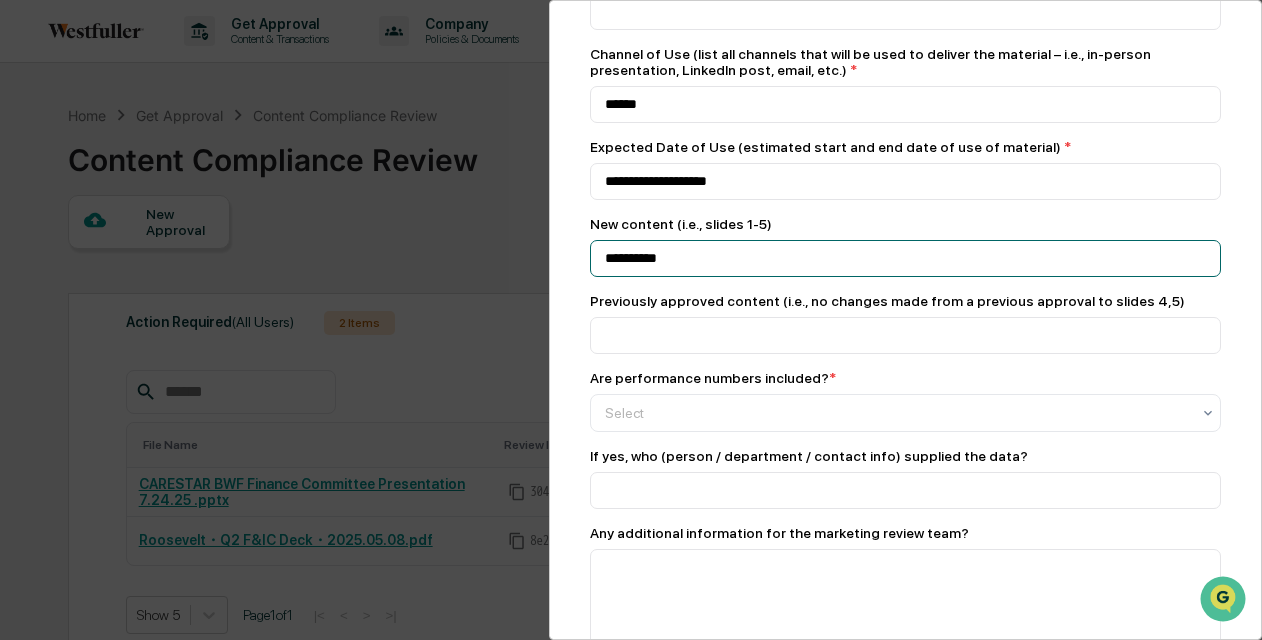 click on "*********" at bounding box center [905, -159] 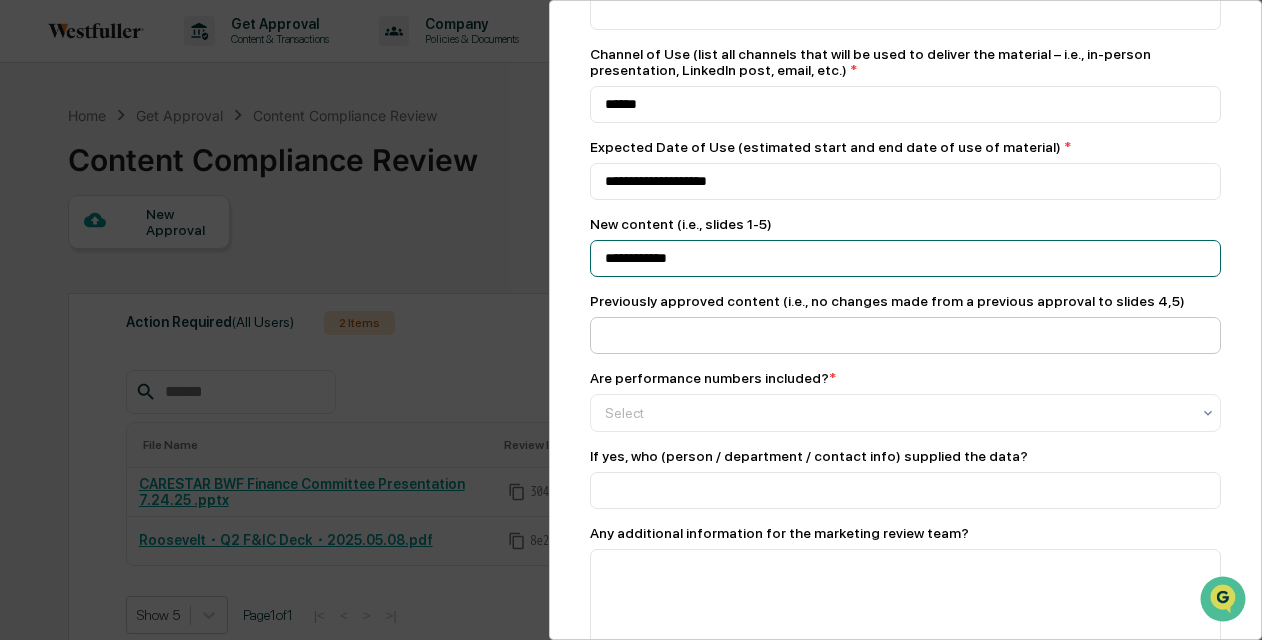 type on "**********" 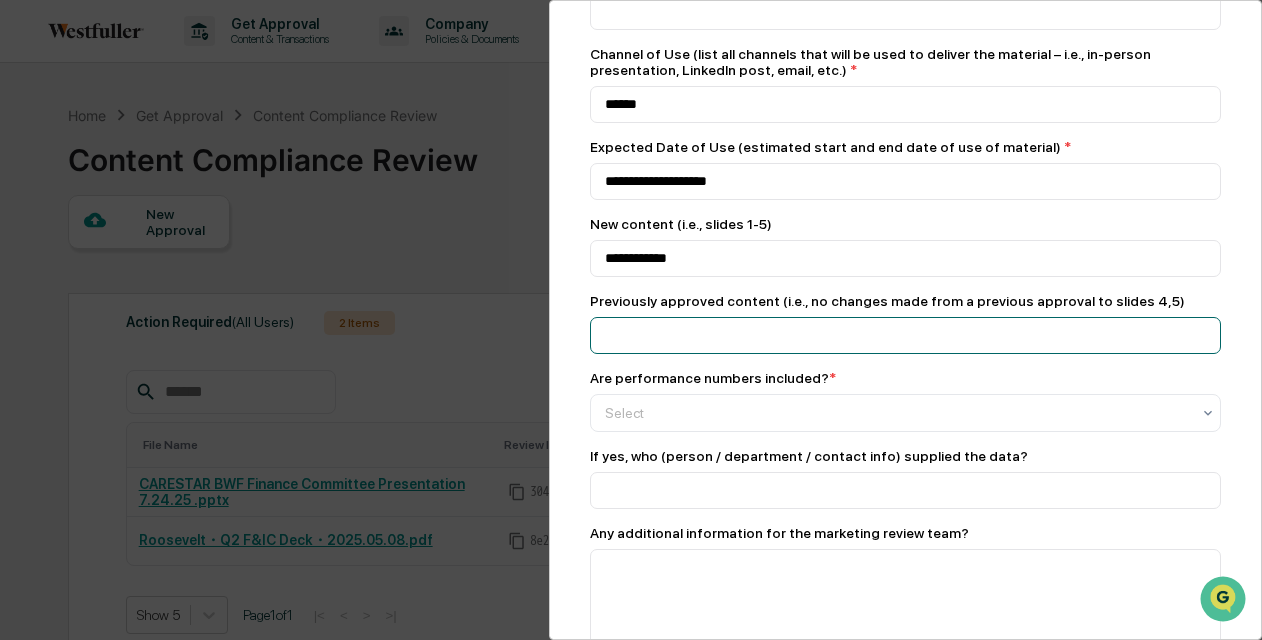 click at bounding box center (905, -159) 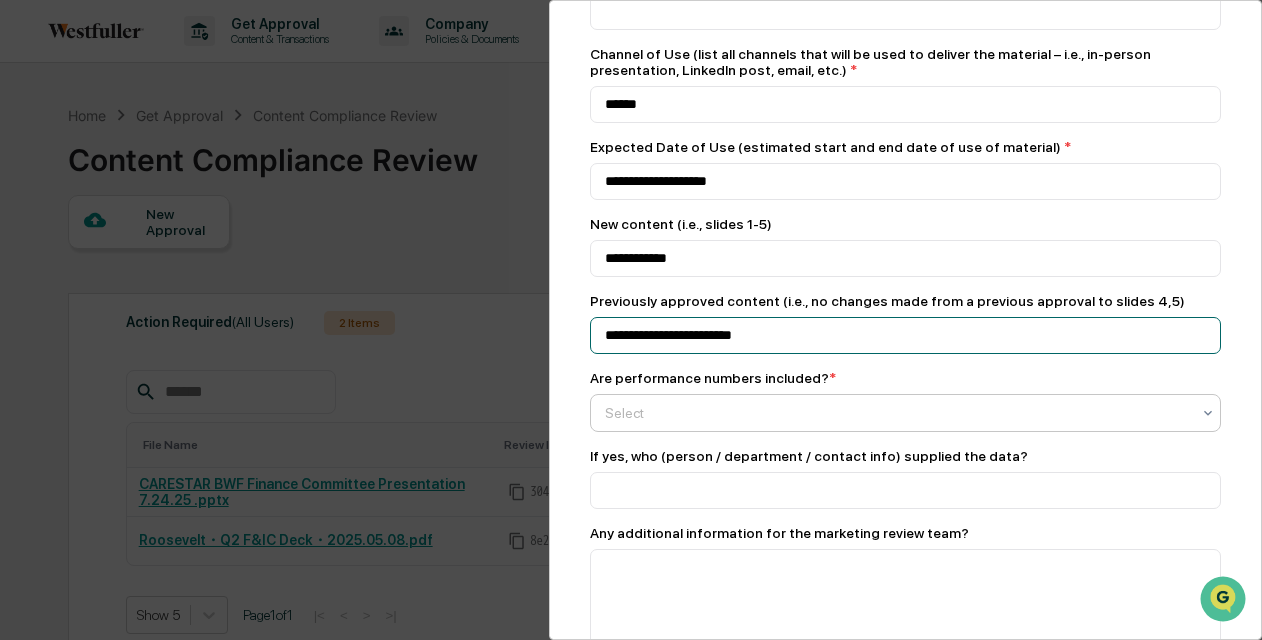 type on "**********" 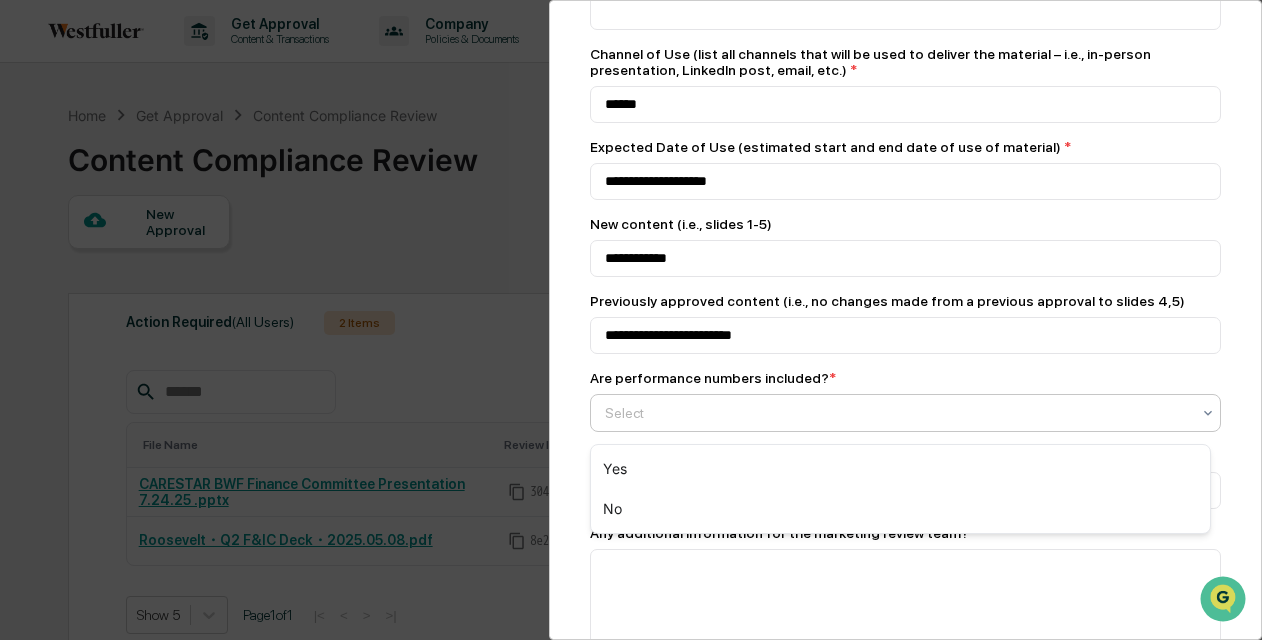 click at bounding box center (897, 413) 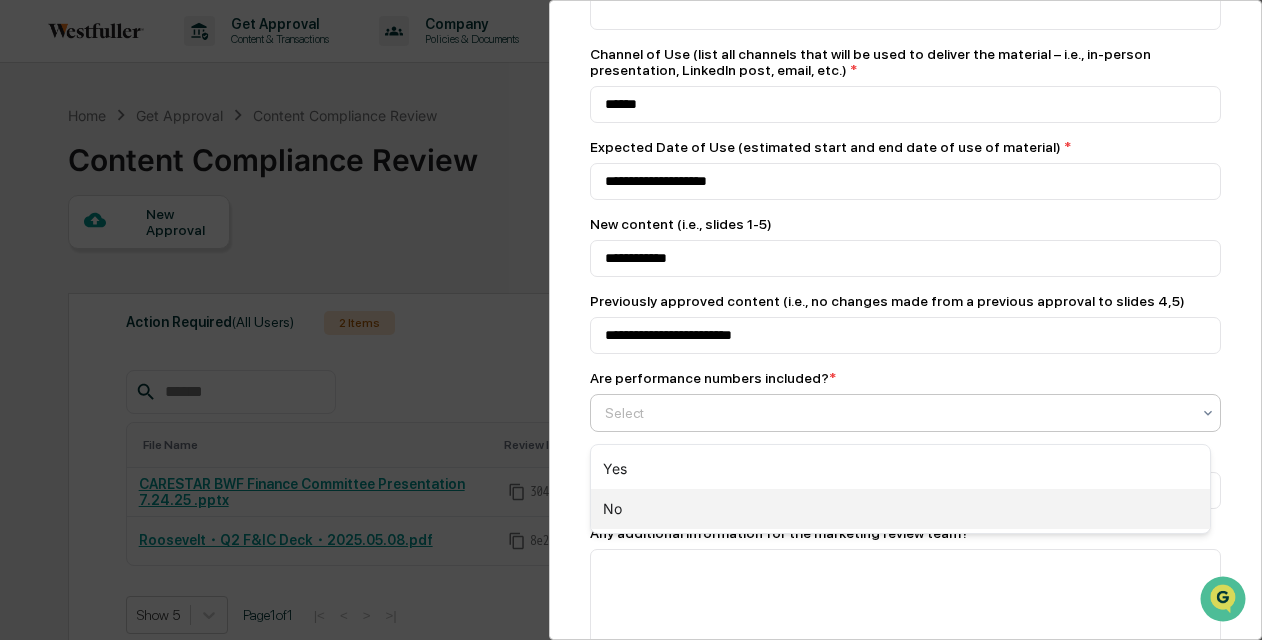 click on "No" at bounding box center [900, 509] 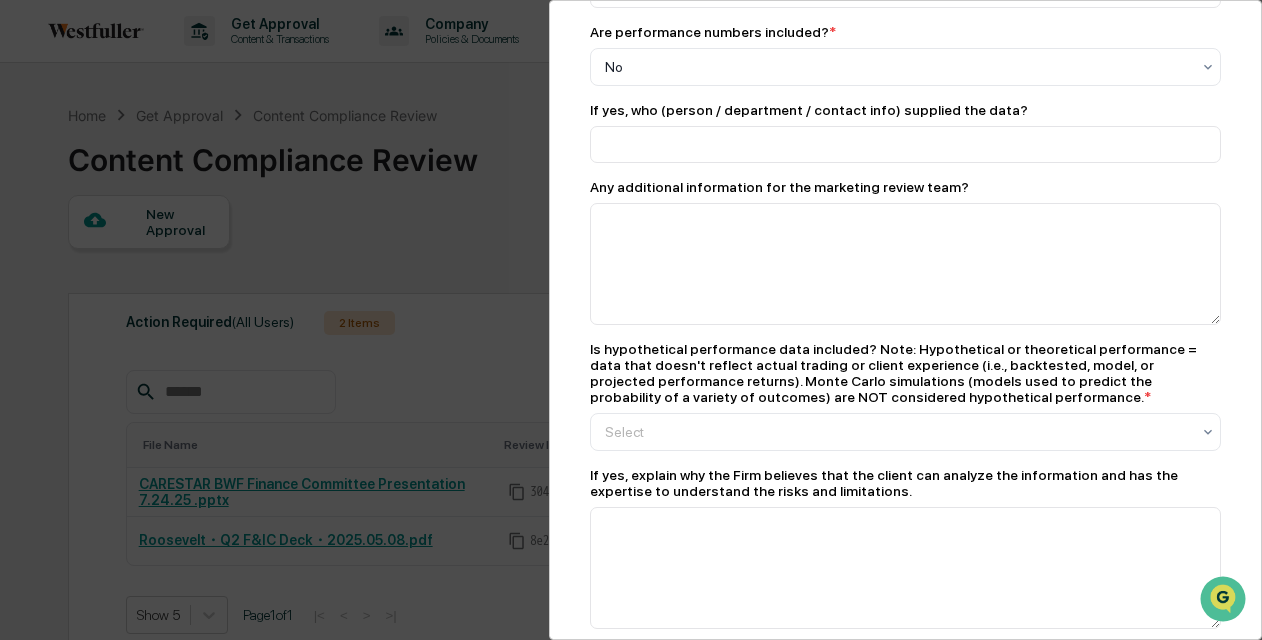 scroll, scrollTop: 737, scrollLeft: 0, axis: vertical 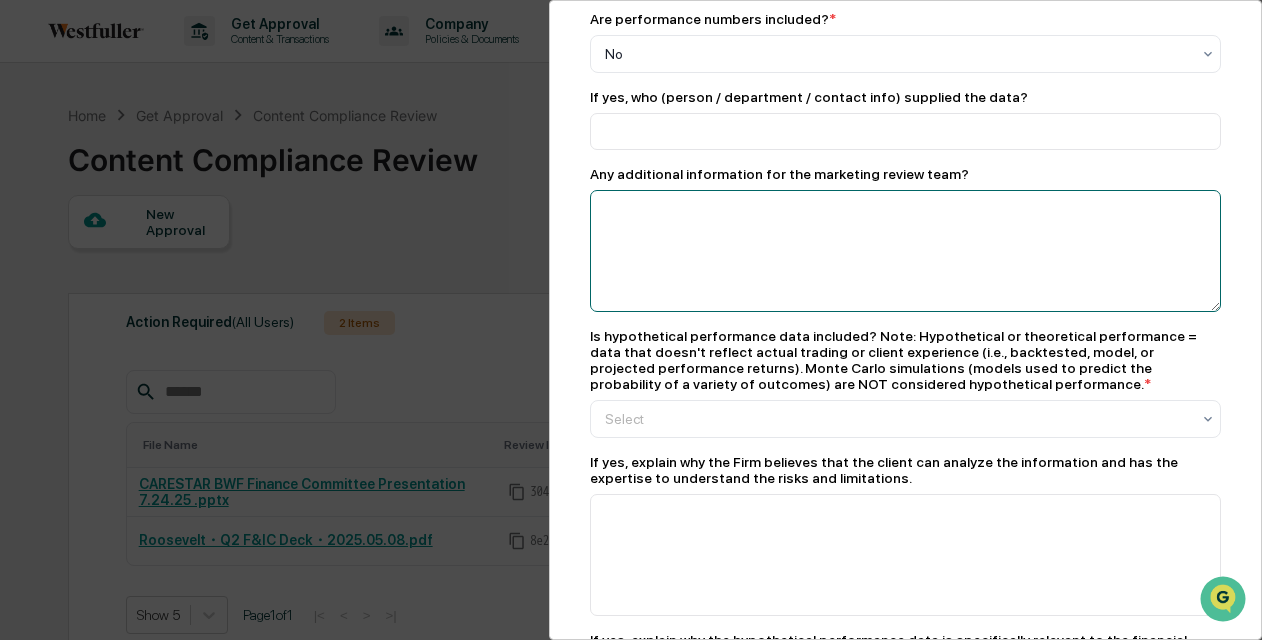 click at bounding box center (905, 251) 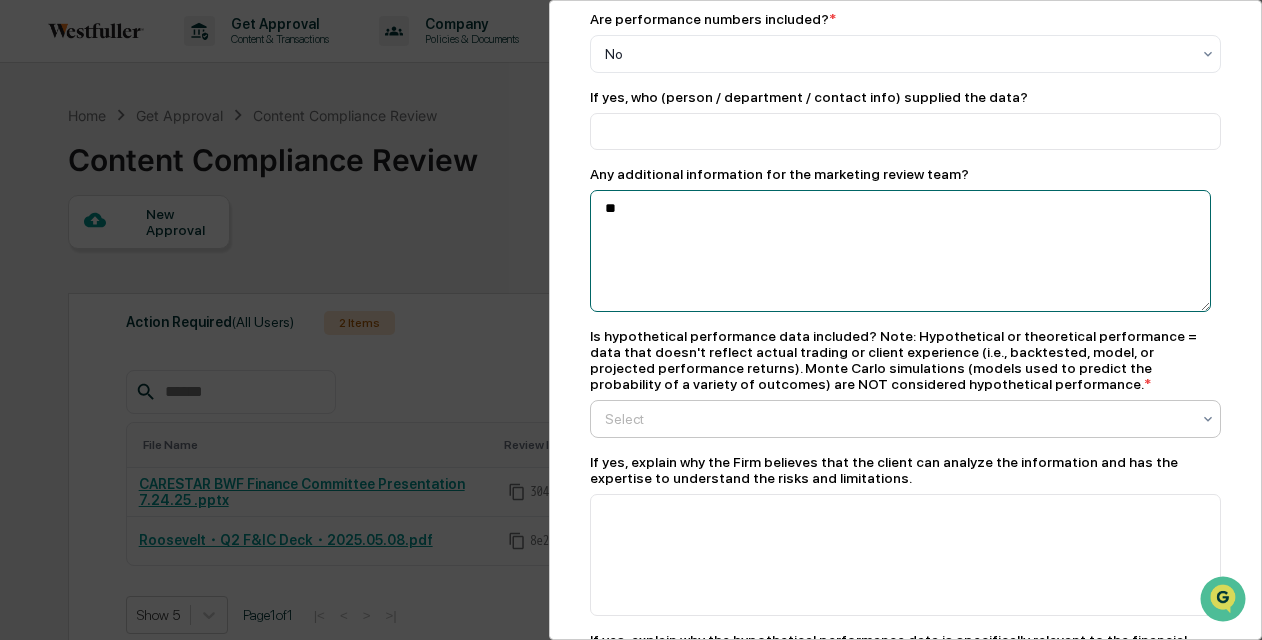 type on "**" 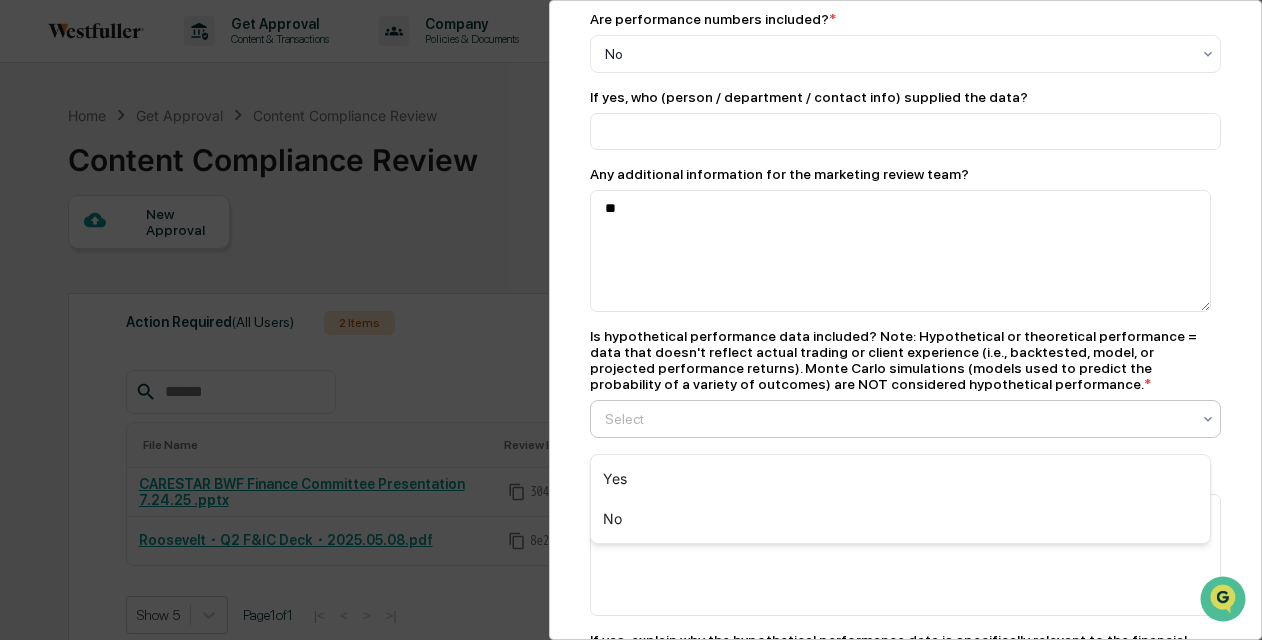 click at bounding box center [897, 419] 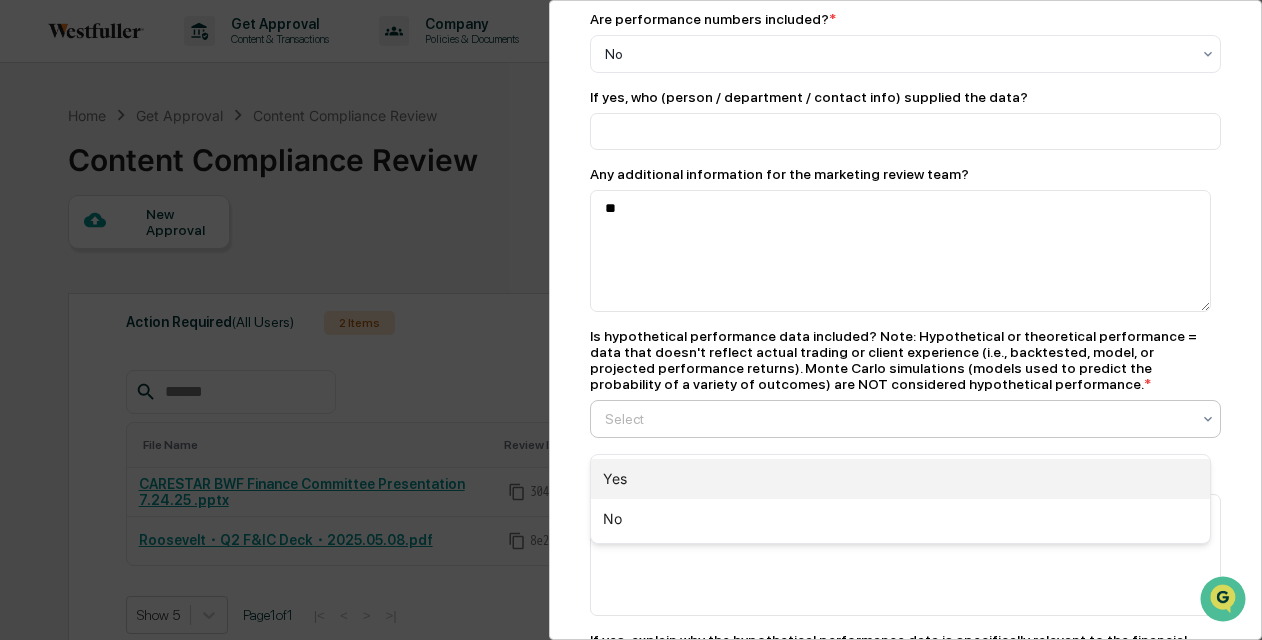 click on "Yes" at bounding box center [900, 479] 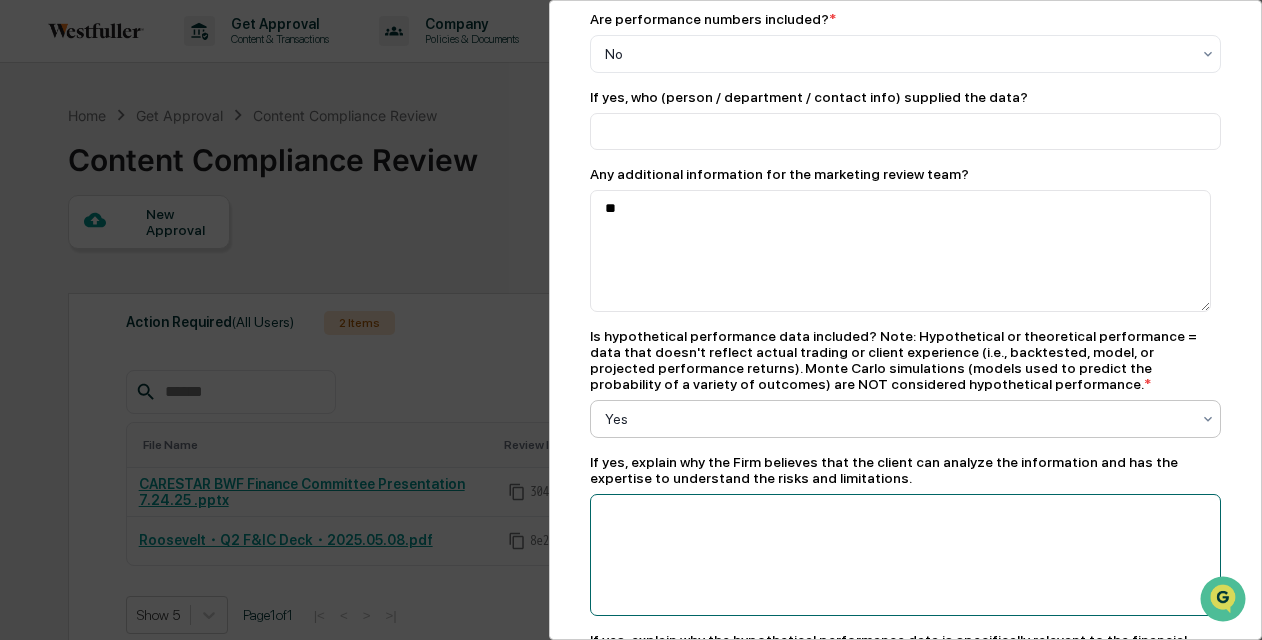 click at bounding box center [900, 250] 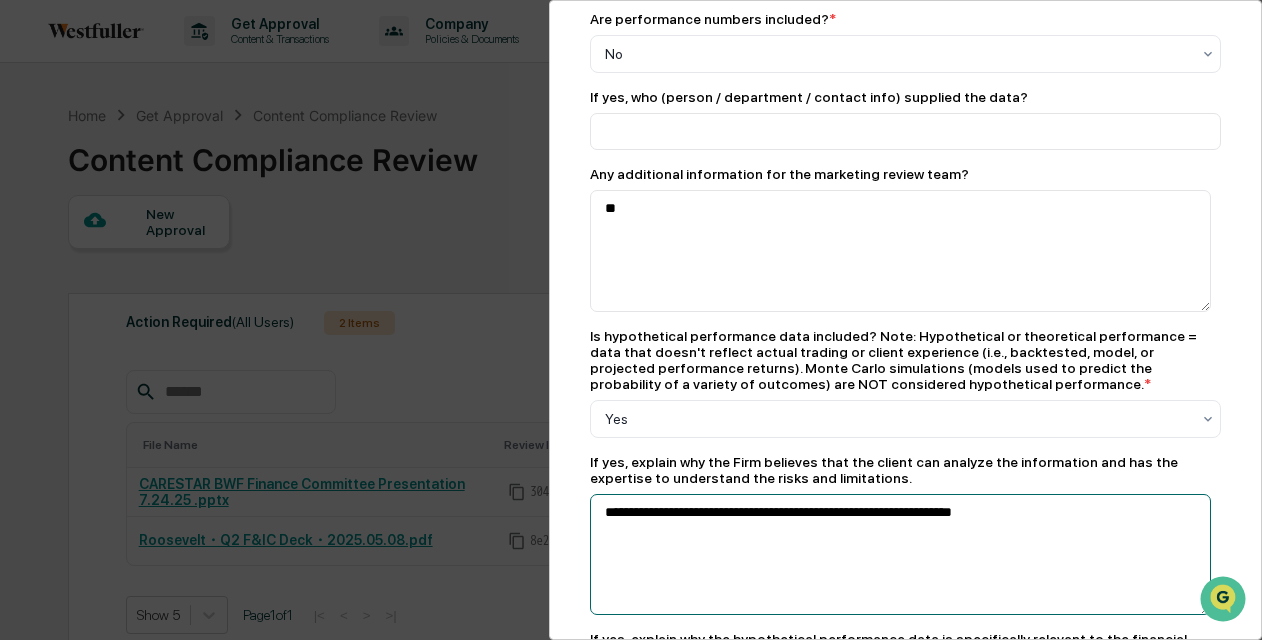 type on "**********" 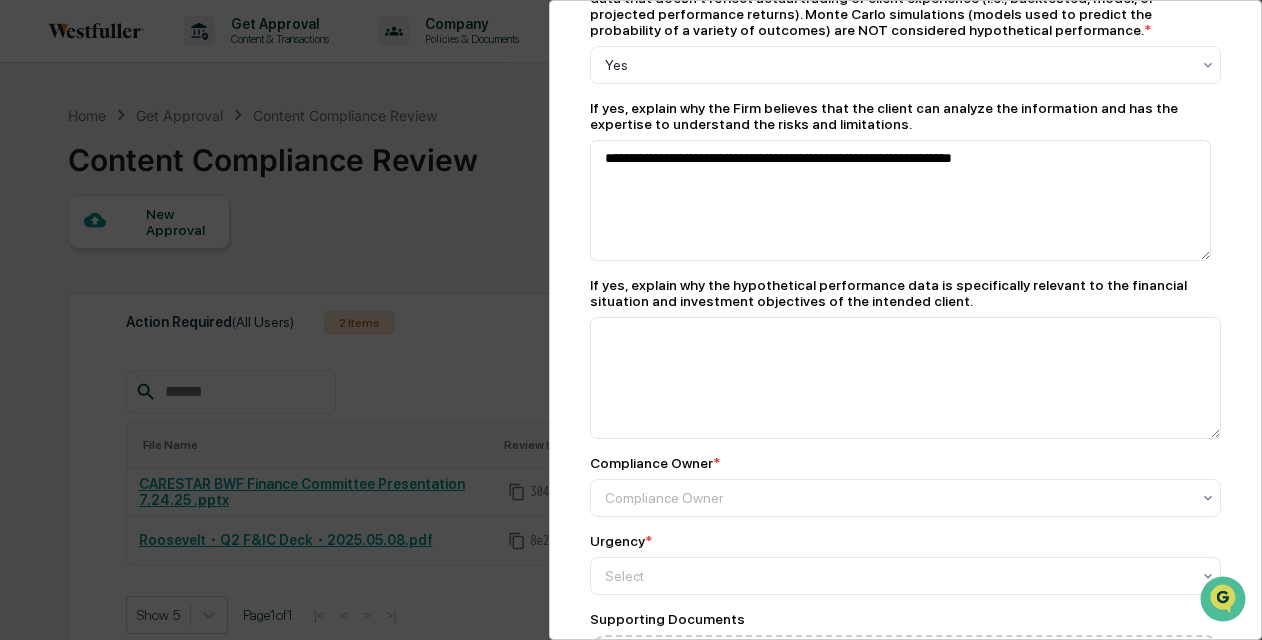 scroll, scrollTop: 1093, scrollLeft: 0, axis: vertical 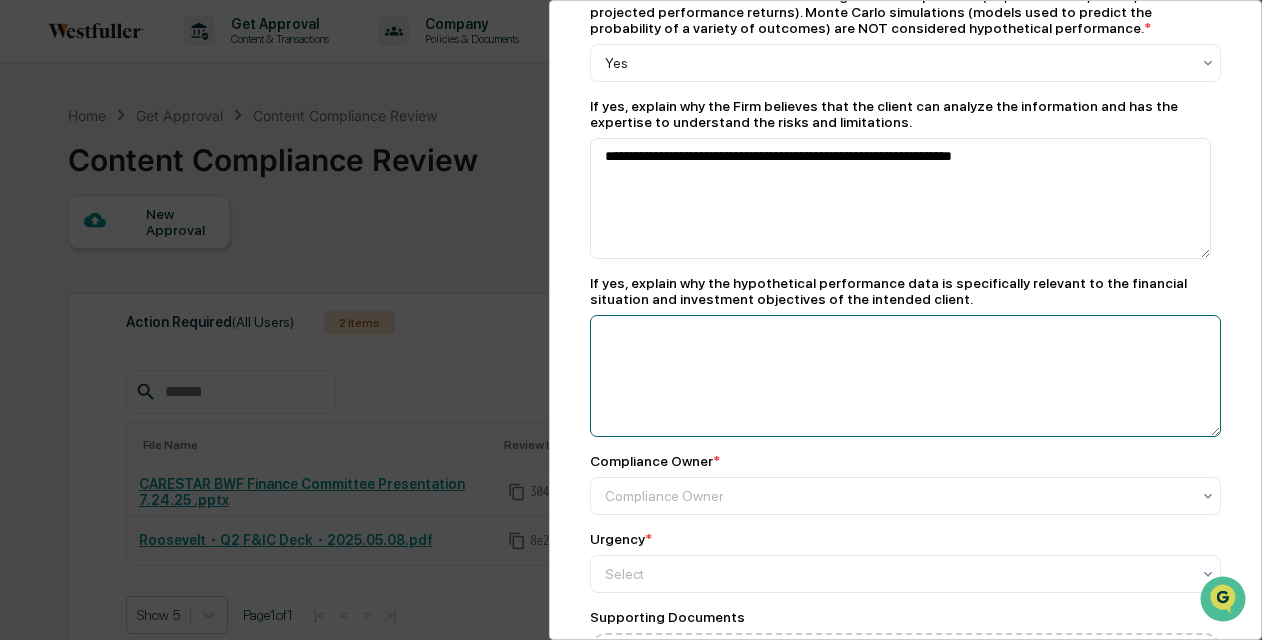 click at bounding box center (900, -106) 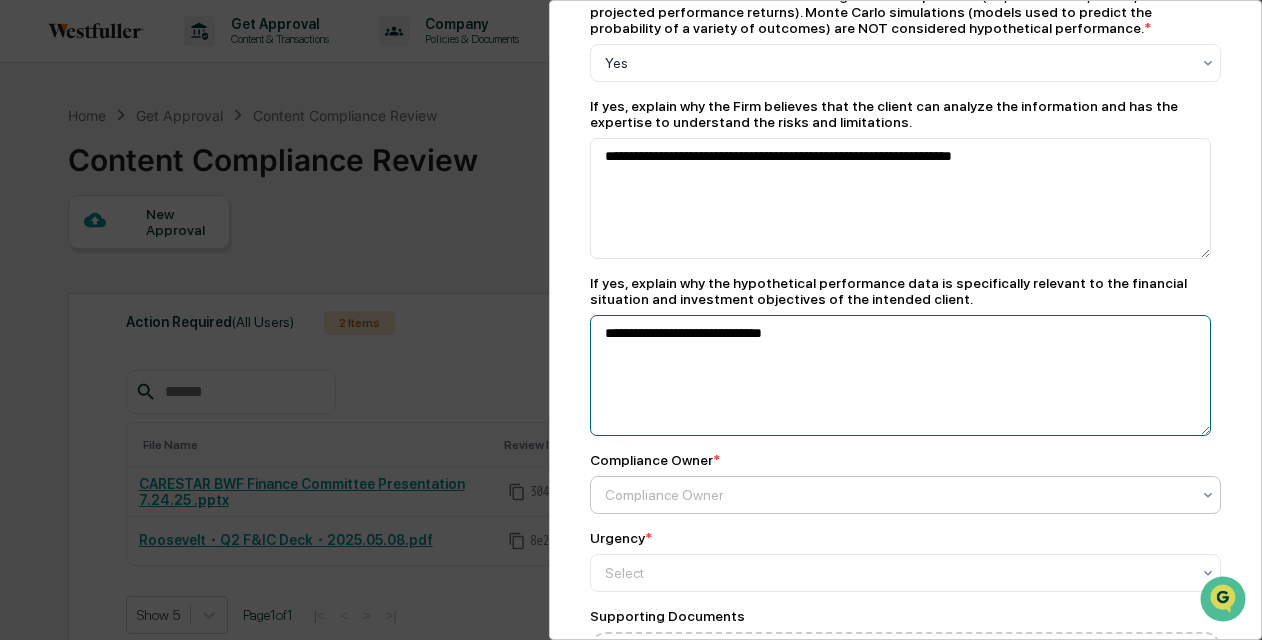 type on "**********" 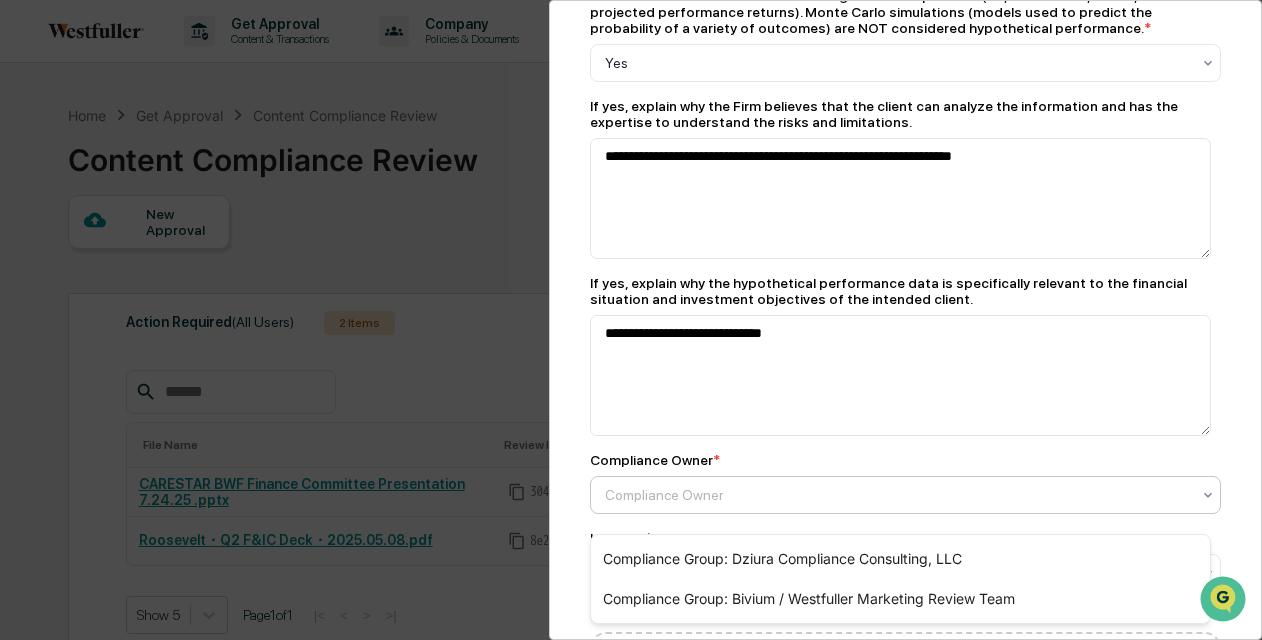click at bounding box center [897, 495] 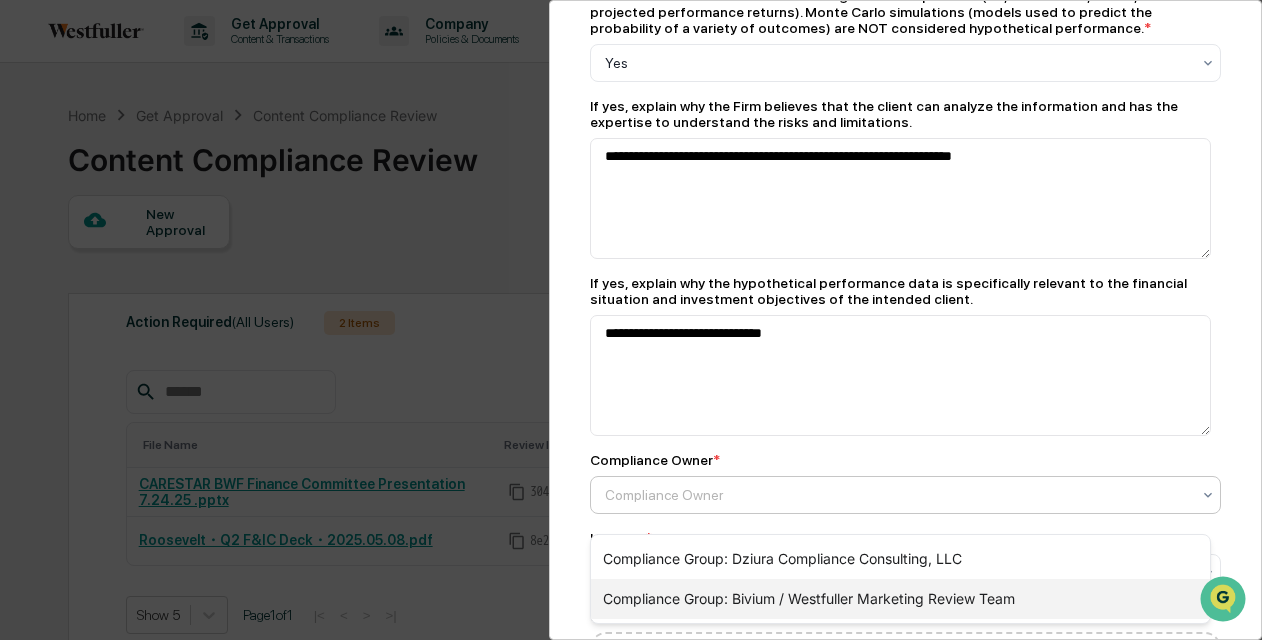 click on "Compliance Group: Bivium / Westfuller Marketing Review Team" at bounding box center [900, 599] 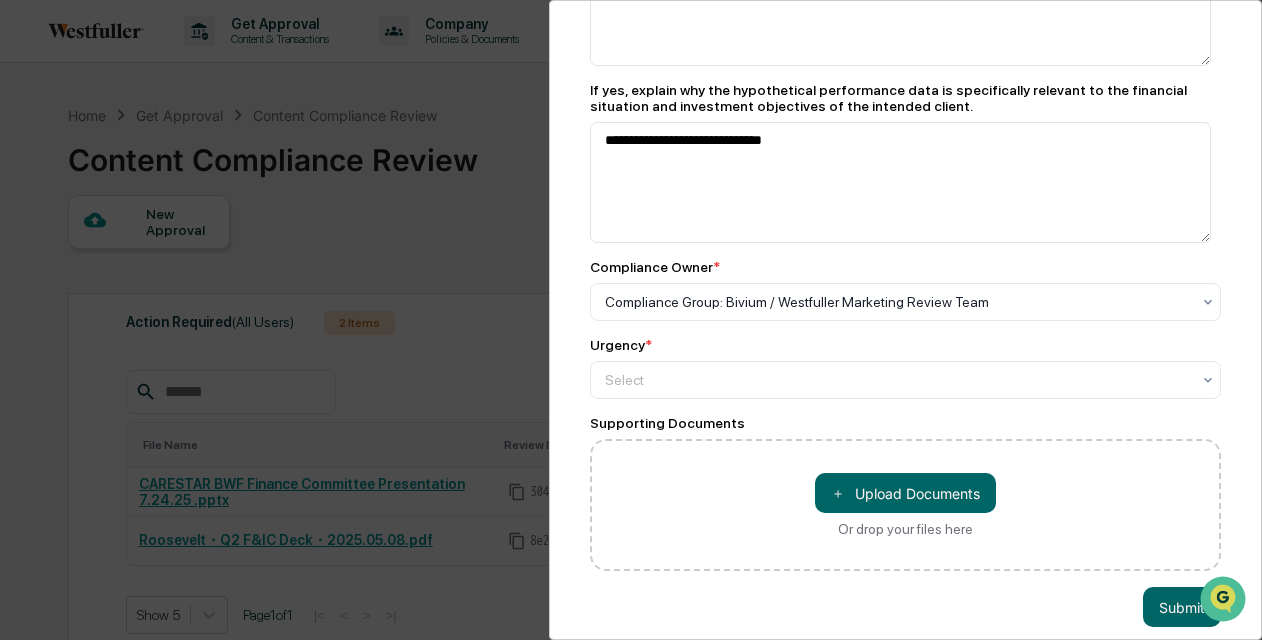 scroll, scrollTop: 1332, scrollLeft: 0, axis: vertical 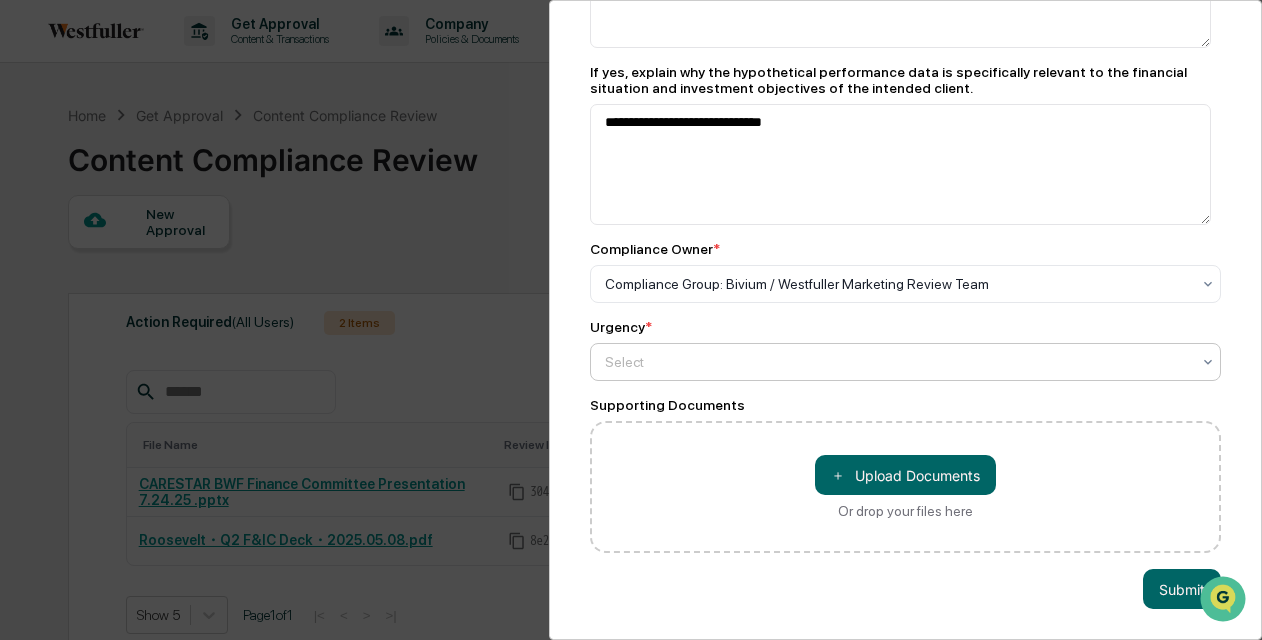 click 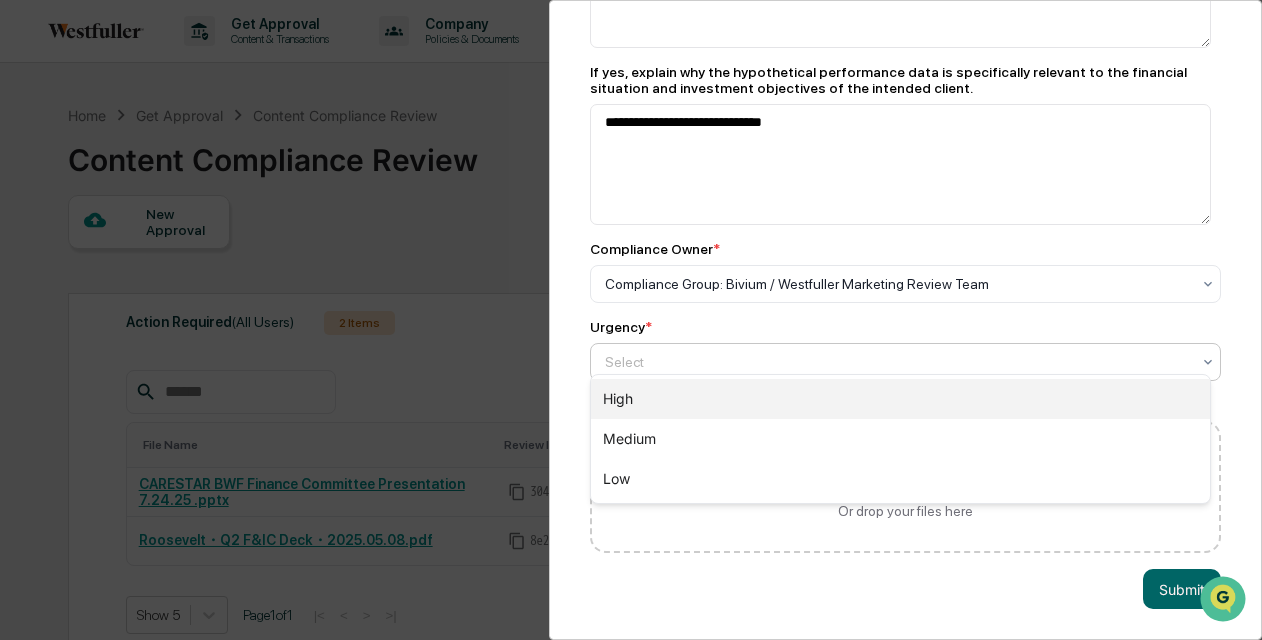 click on "High" at bounding box center [900, 399] 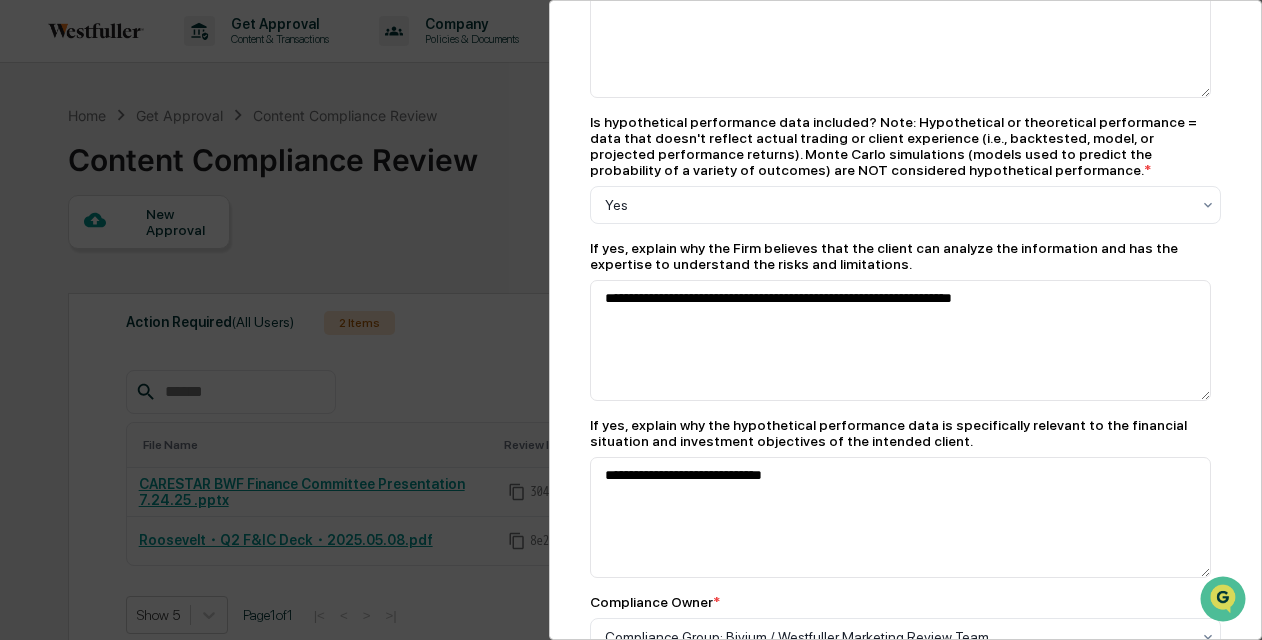 scroll, scrollTop: 1332, scrollLeft: 0, axis: vertical 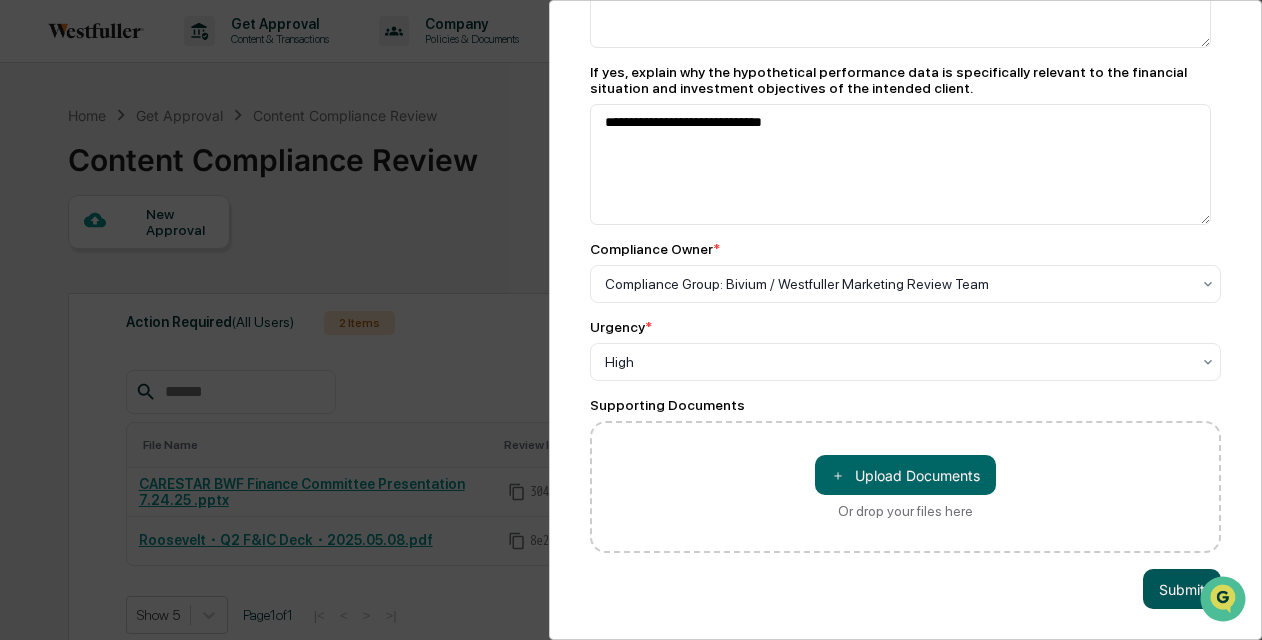 click on "Submit" at bounding box center [1182, 589] 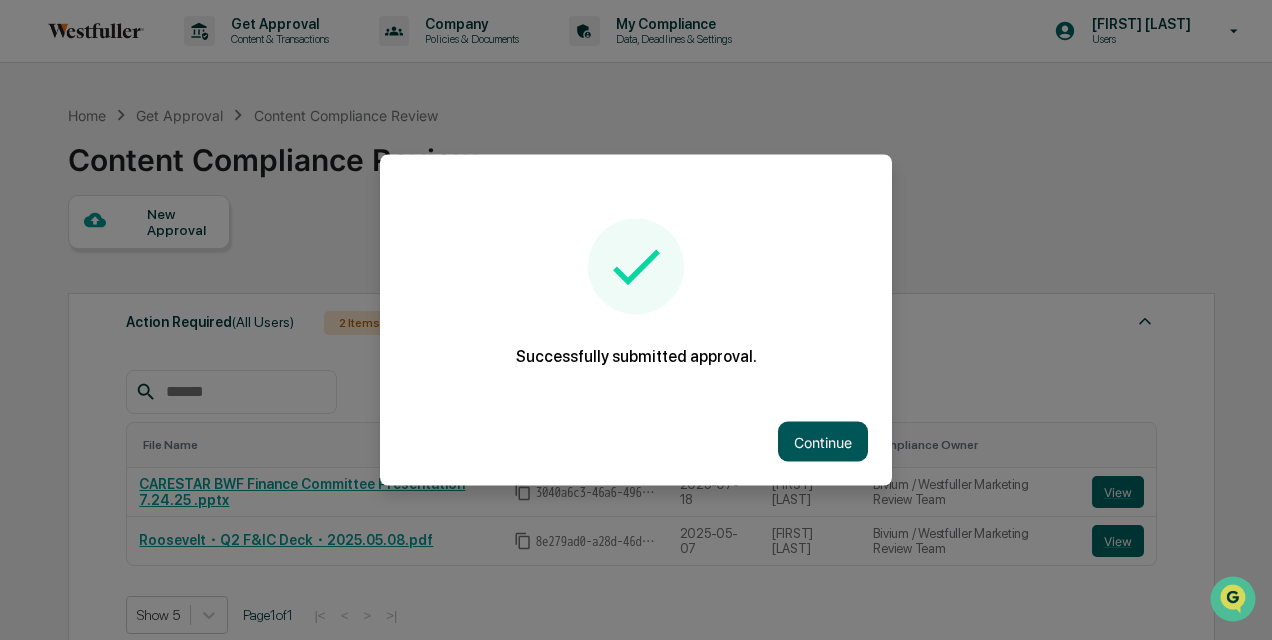 click on "Continue" at bounding box center (823, 442) 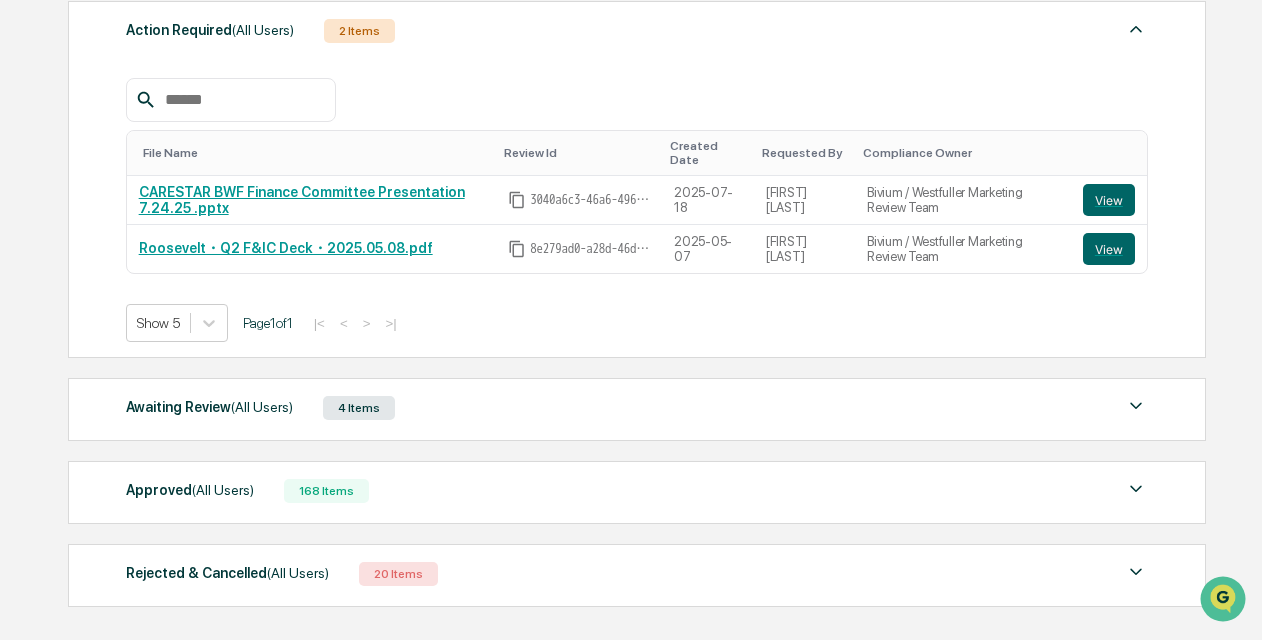 scroll, scrollTop: 295, scrollLeft: 0, axis: vertical 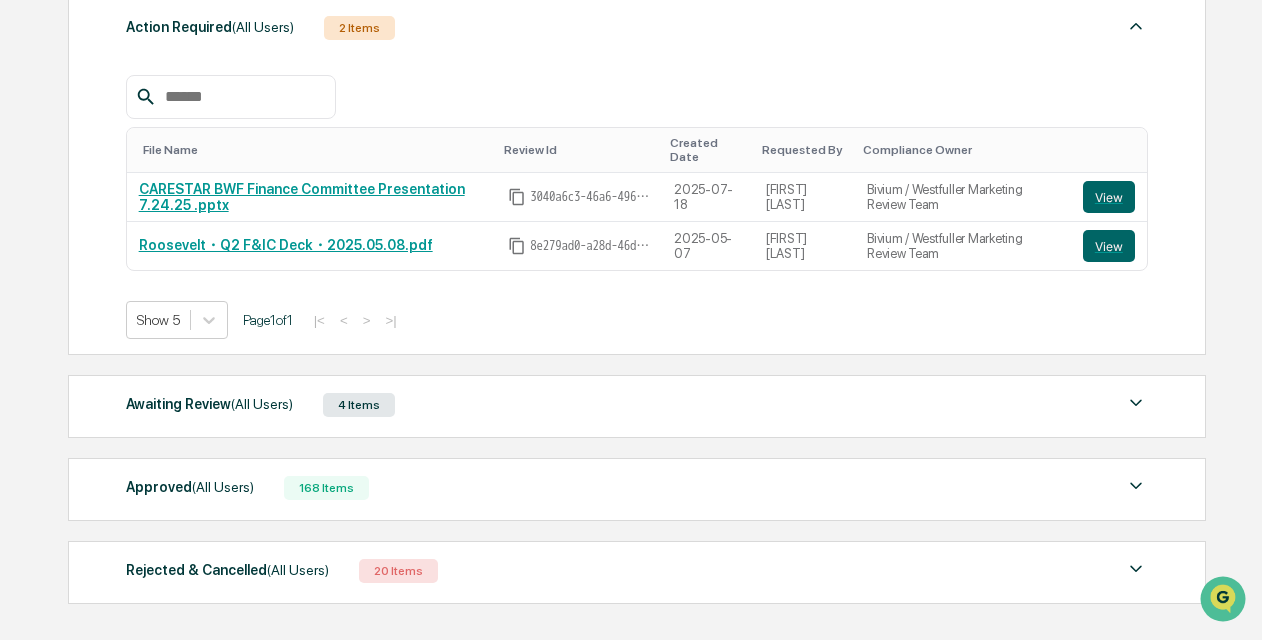 click on "Awaiting Review  (All Users) 4 Items" at bounding box center (637, 405) 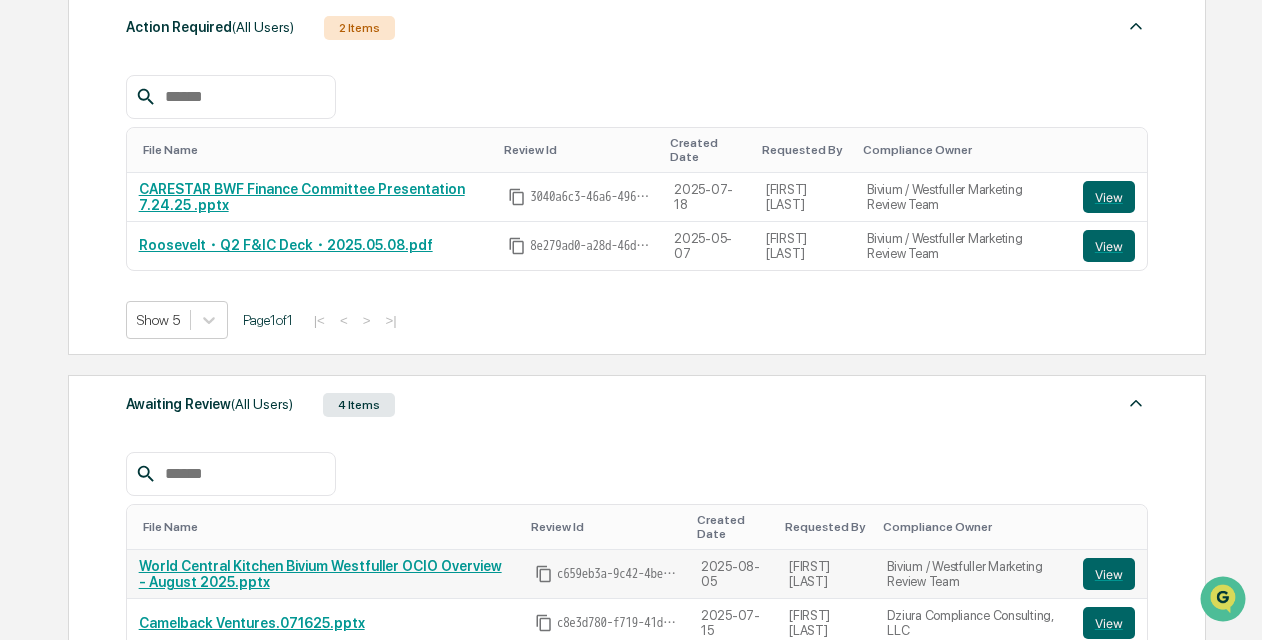 click on "World Central Kitchen Bivium Westfuller OCIO Overview - August 2025.pptx" at bounding box center [320, 574] 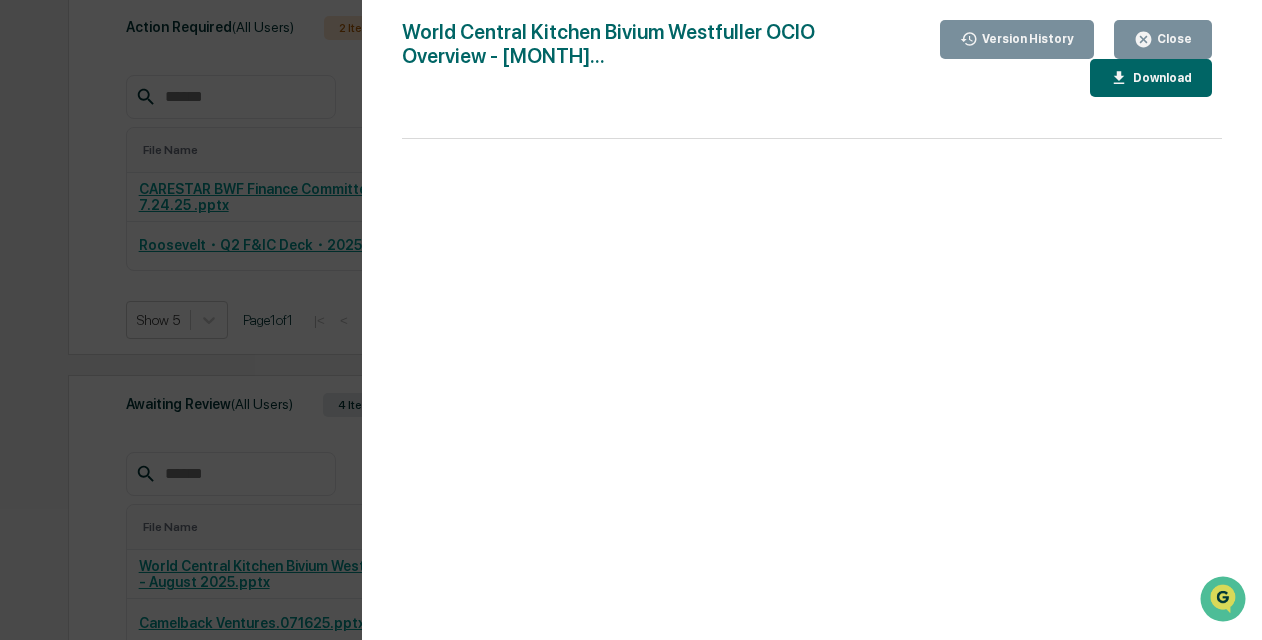 click on "Close" at bounding box center [1172, 39] 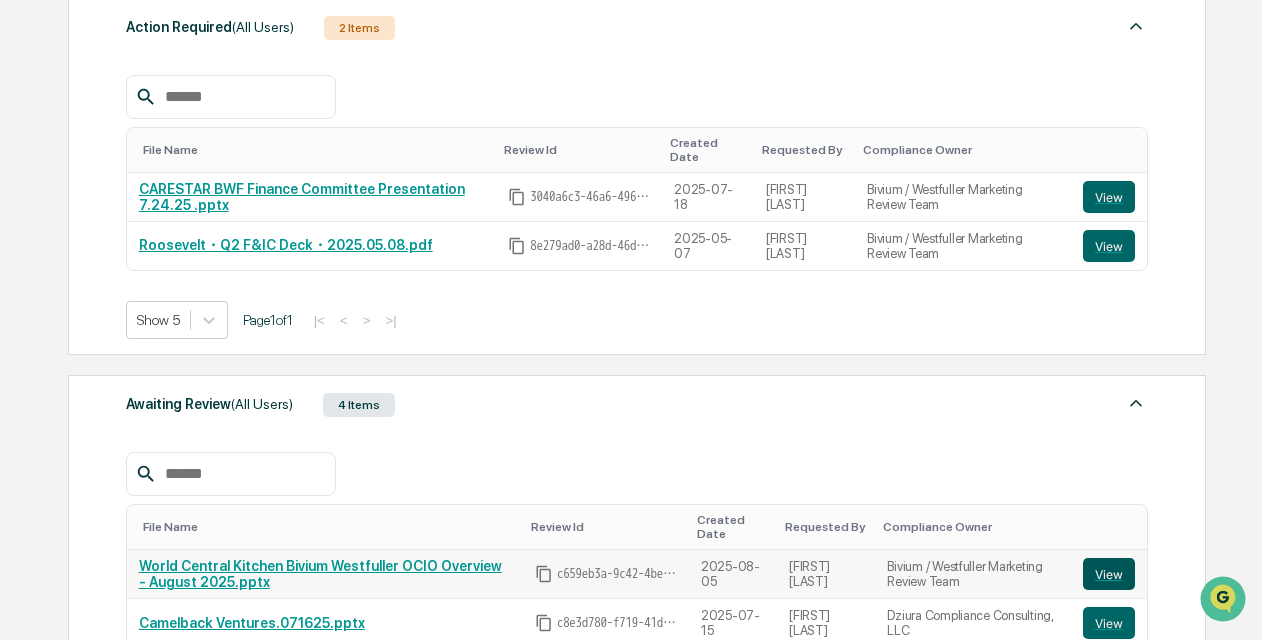 click on "View" at bounding box center [1109, 574] 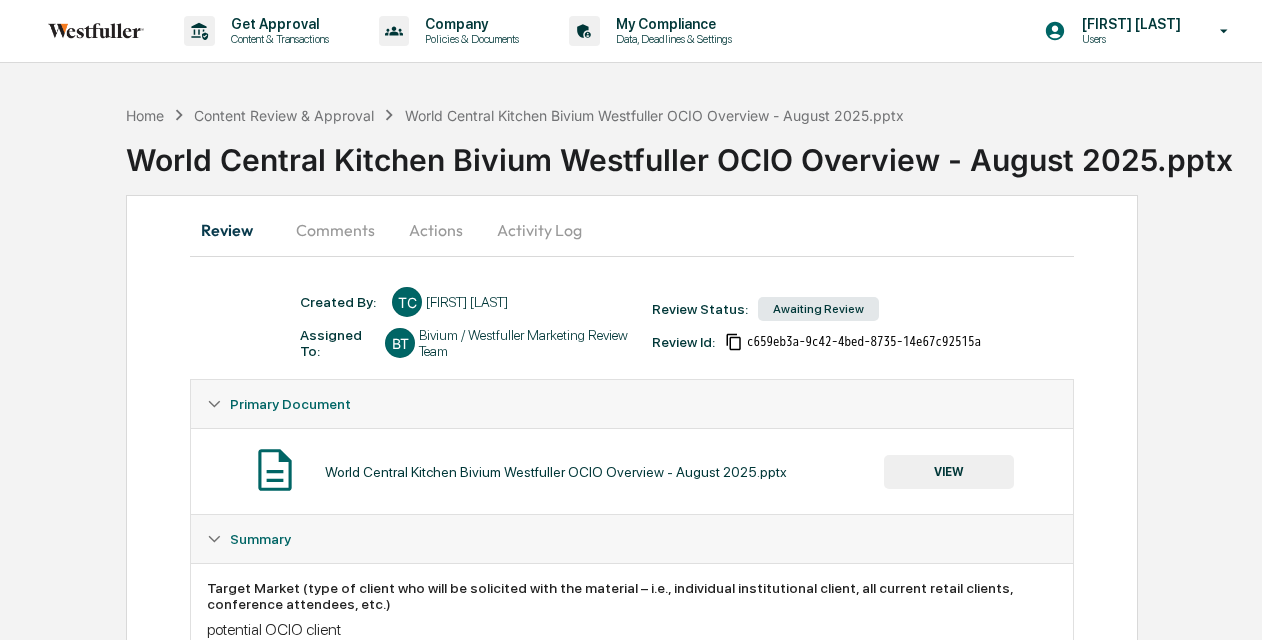 scroll, scrollTop: 0, scrollLeft: 0, axis: both 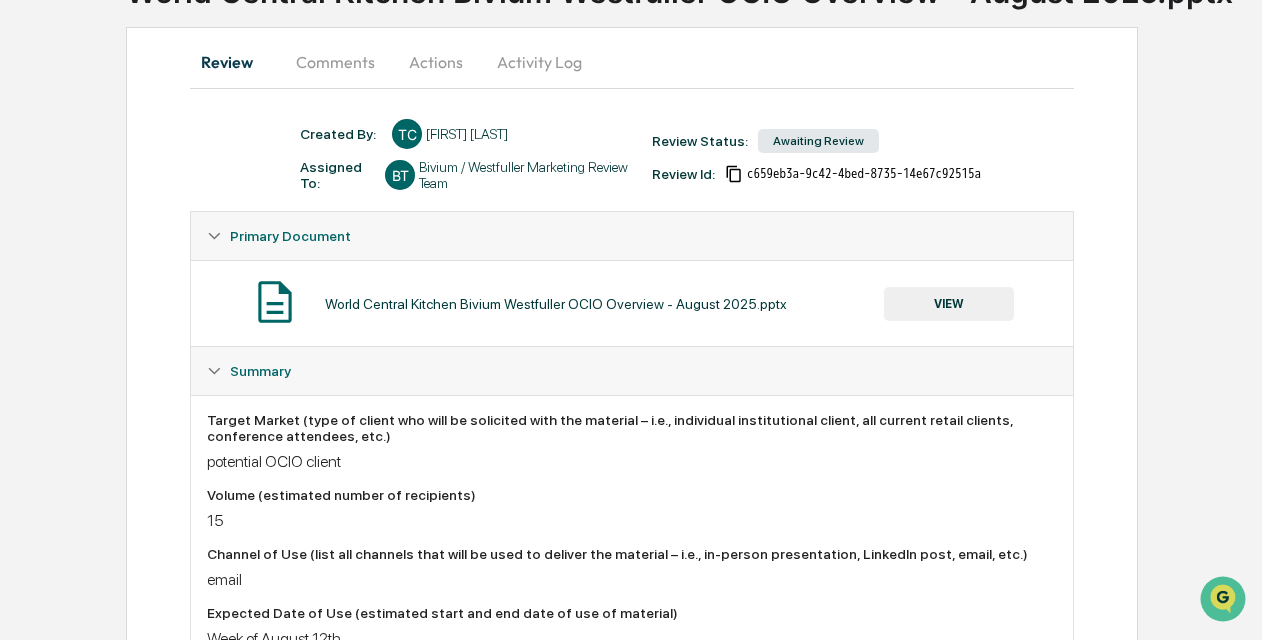 click on "VIEW" at bounding box center [949, 304] 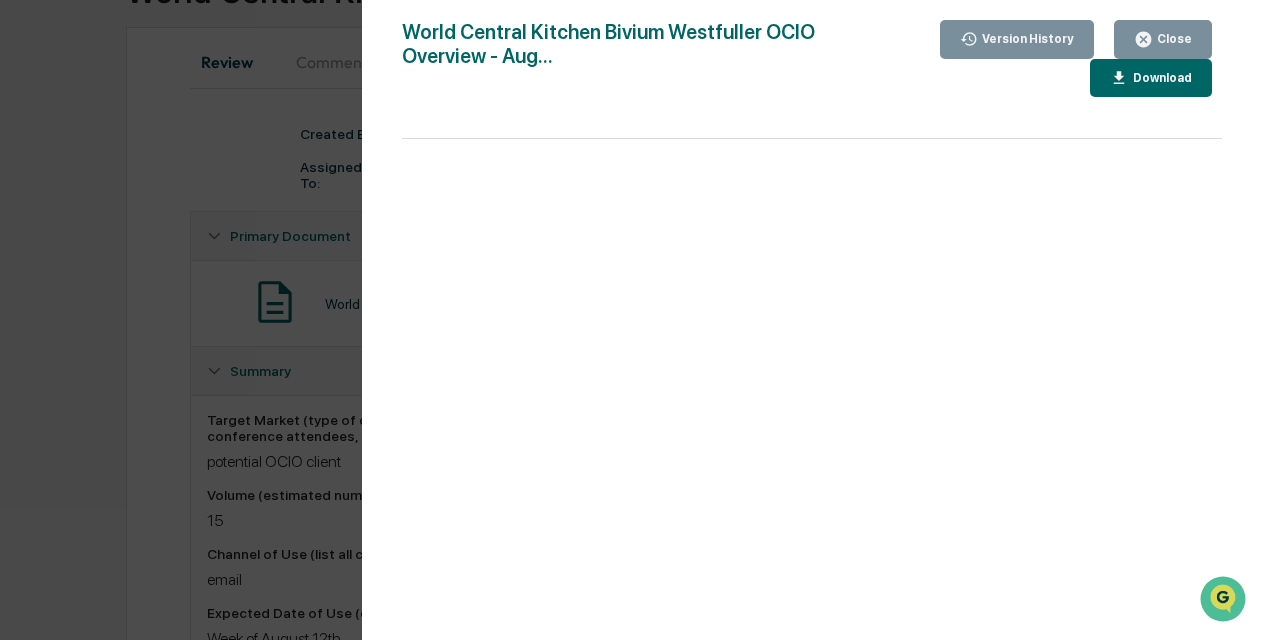click on "Version History" at bounding box center (1026, 39) 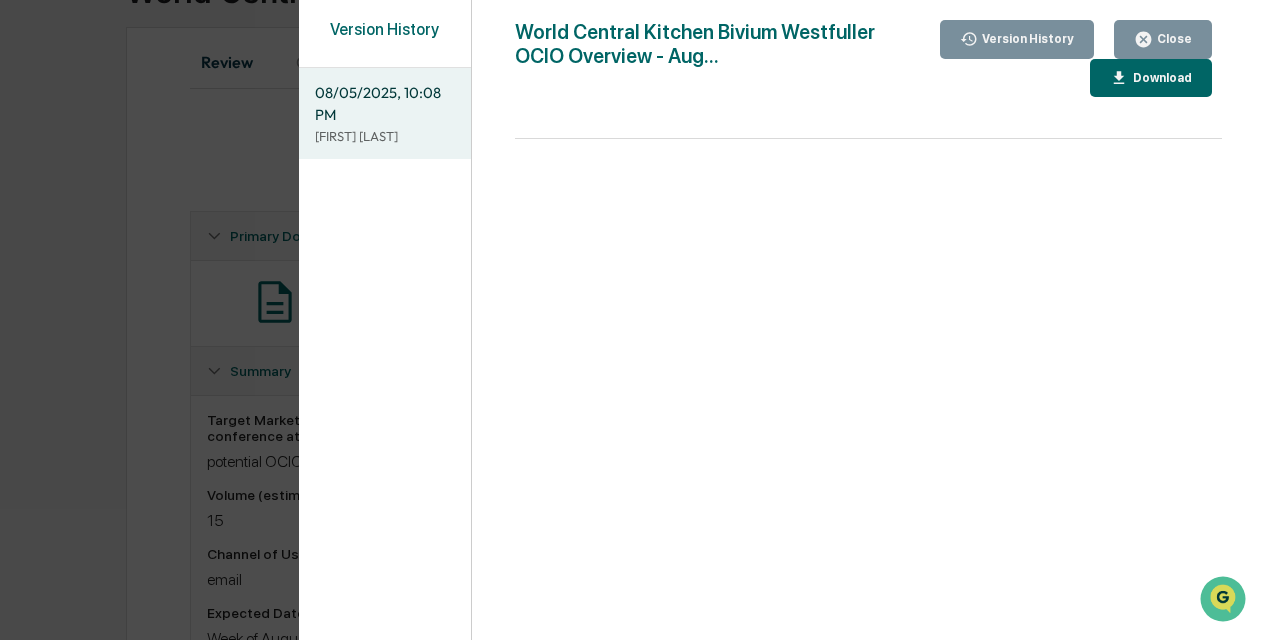 click on "Version History" at bounding box center [1026, 39] 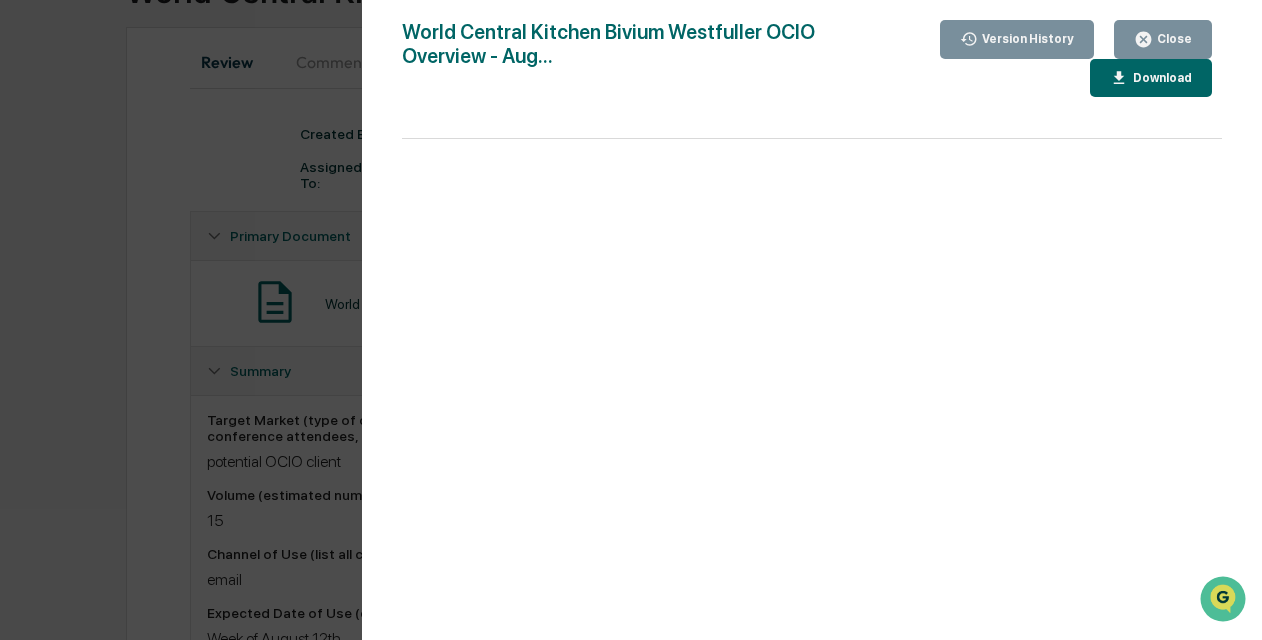 click on "Close" at bounding box center [1172, 39] 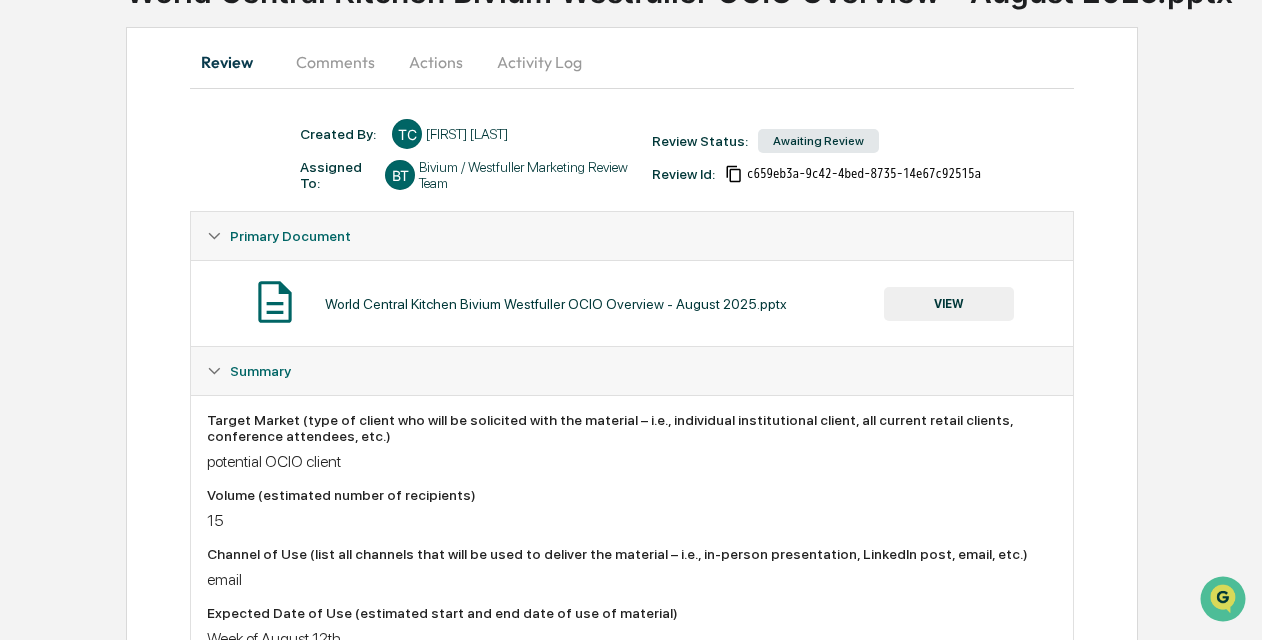 click on "Activity Log" at bounding box center (539, 62) 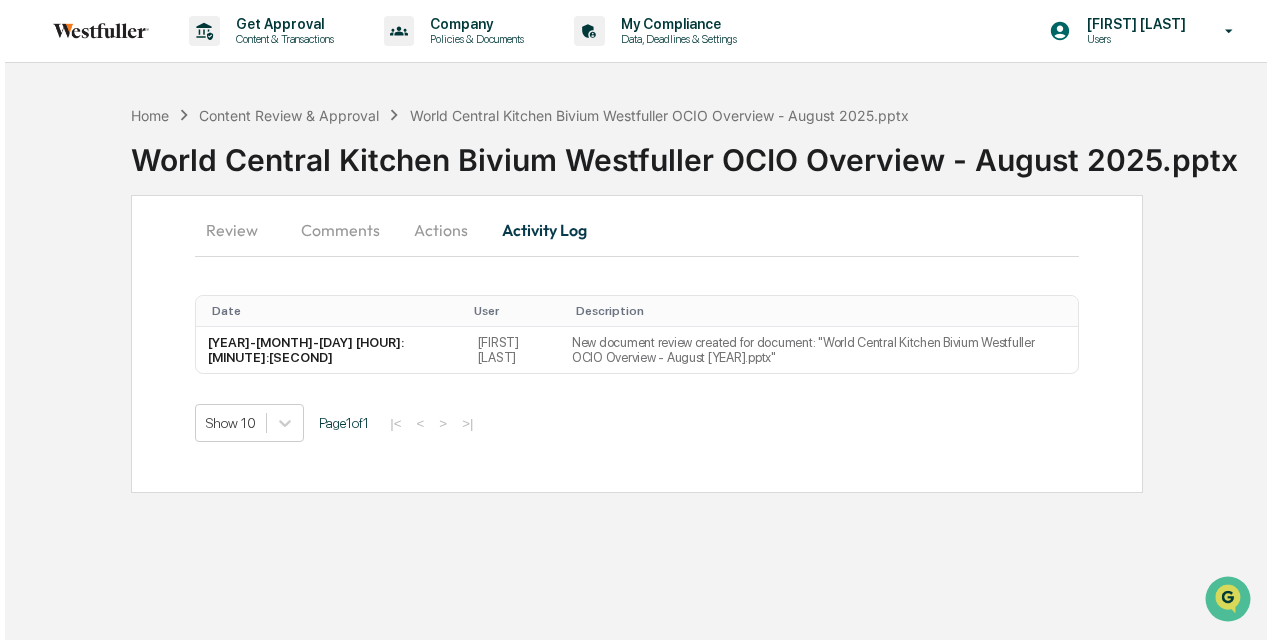 scroll, scrollTop: 0, scrollLeft: 0, axis: both 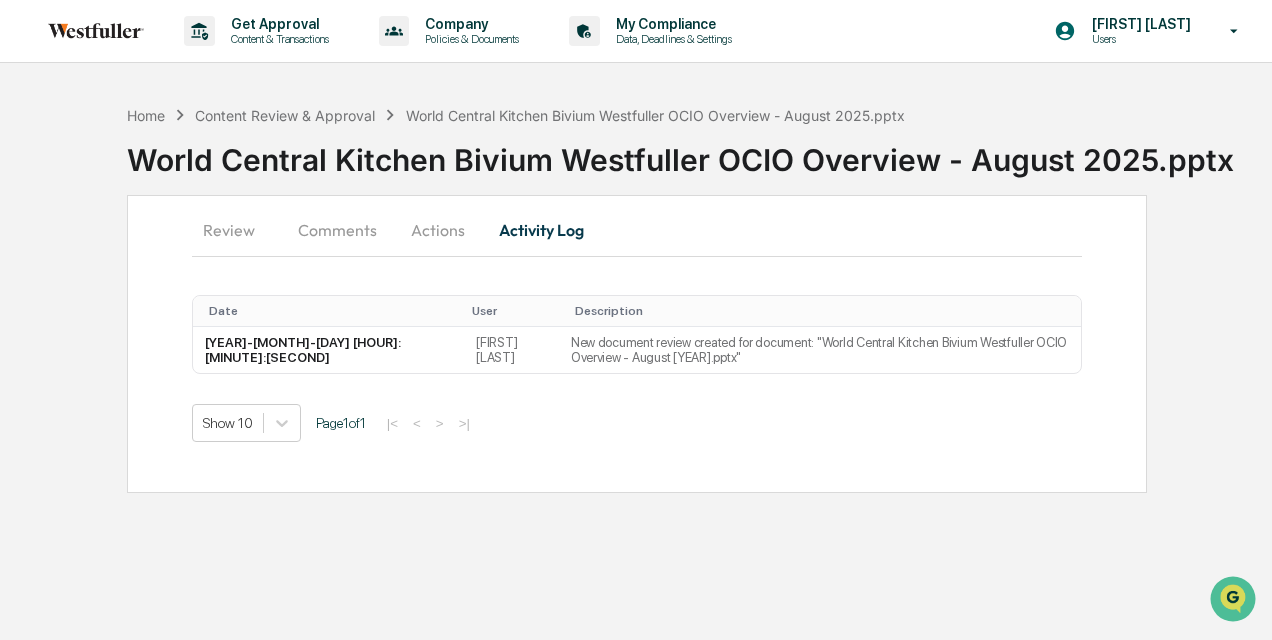 click on "Actions" at bounding box center (438, 230) 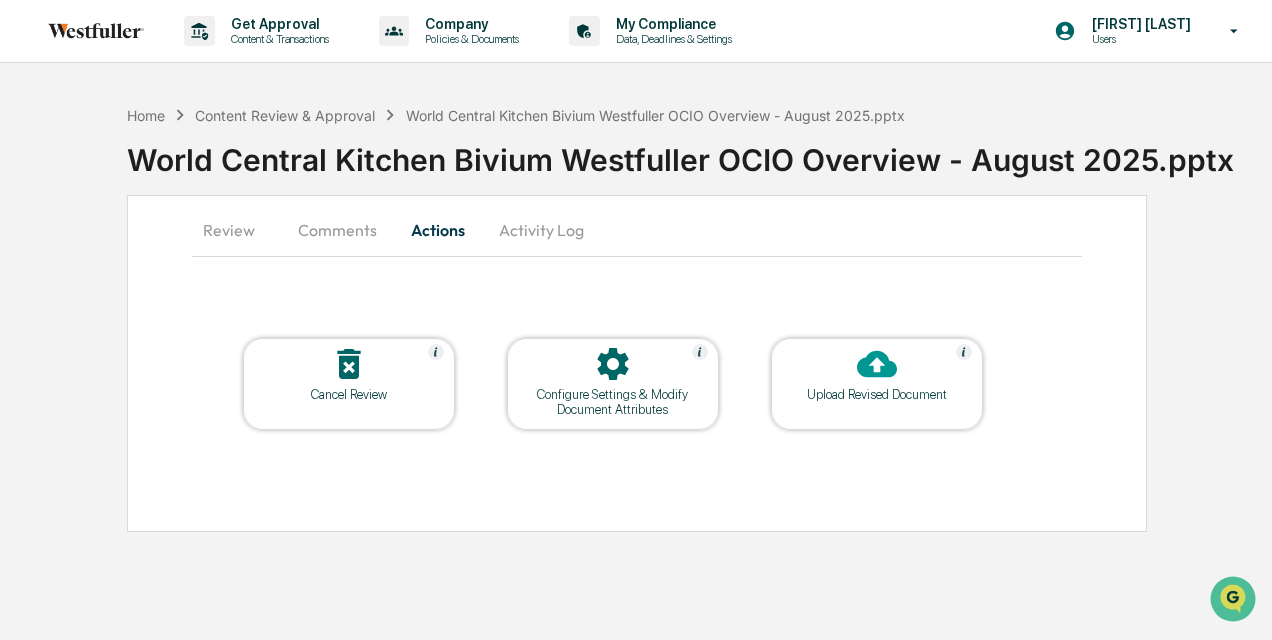 click on "Upload Revised Document" at bounding box center (877, 394) 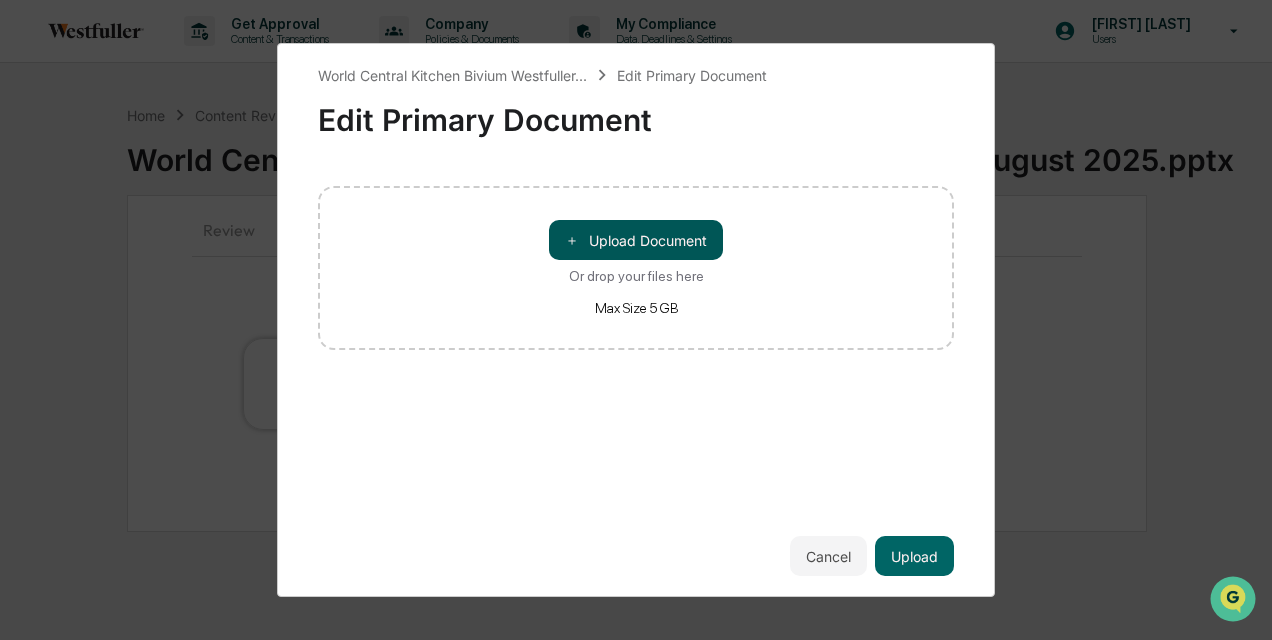 click on "＋ Upload Document" at bounding box center [636, 240] 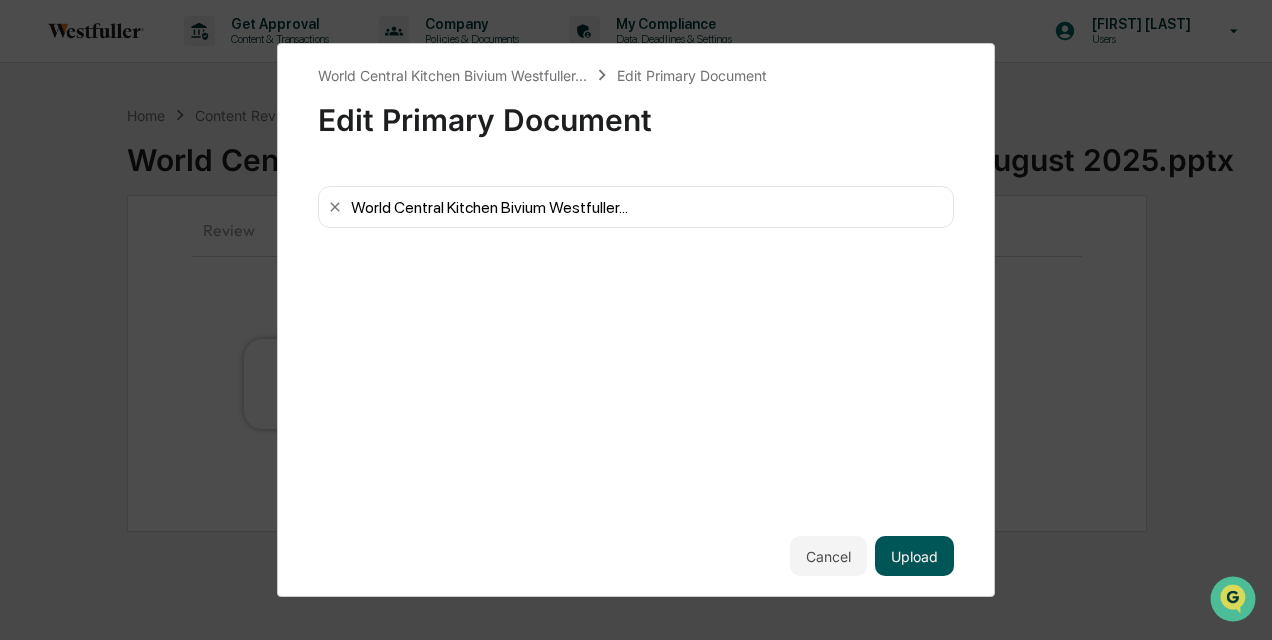 click on "Upload" at bounding box center [914, 556] 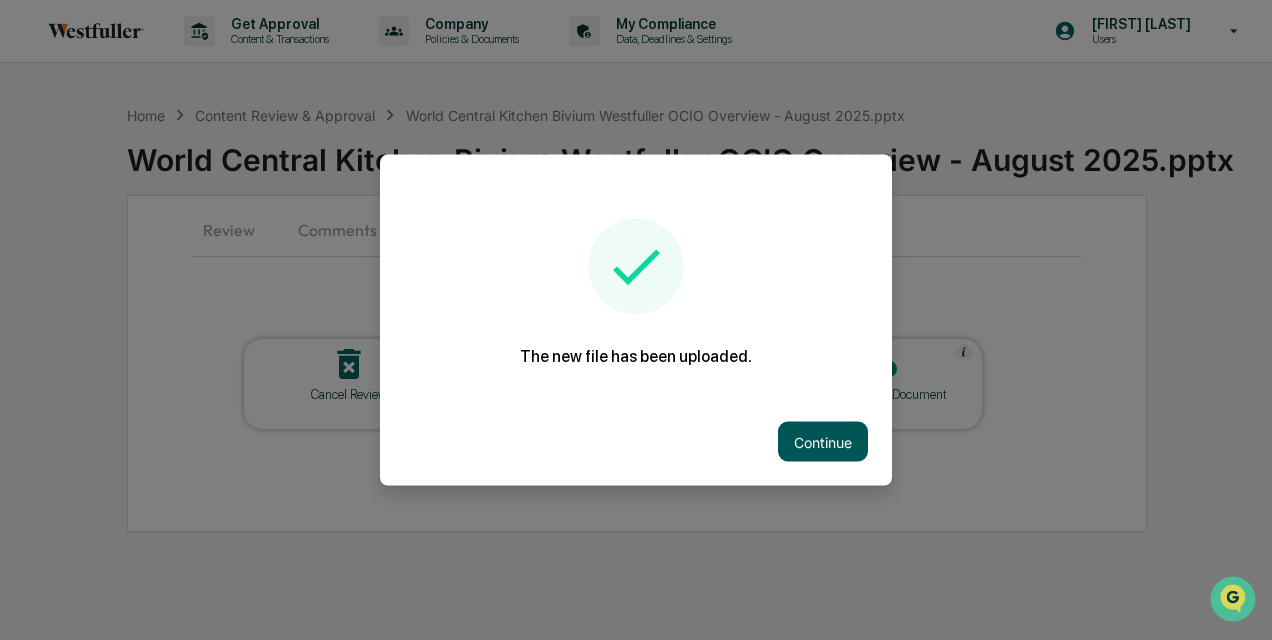 drag, startPoint x: 910, startPoint y: 562, endPoint x: 816, endPoint y: 443, distance: 151.64761 